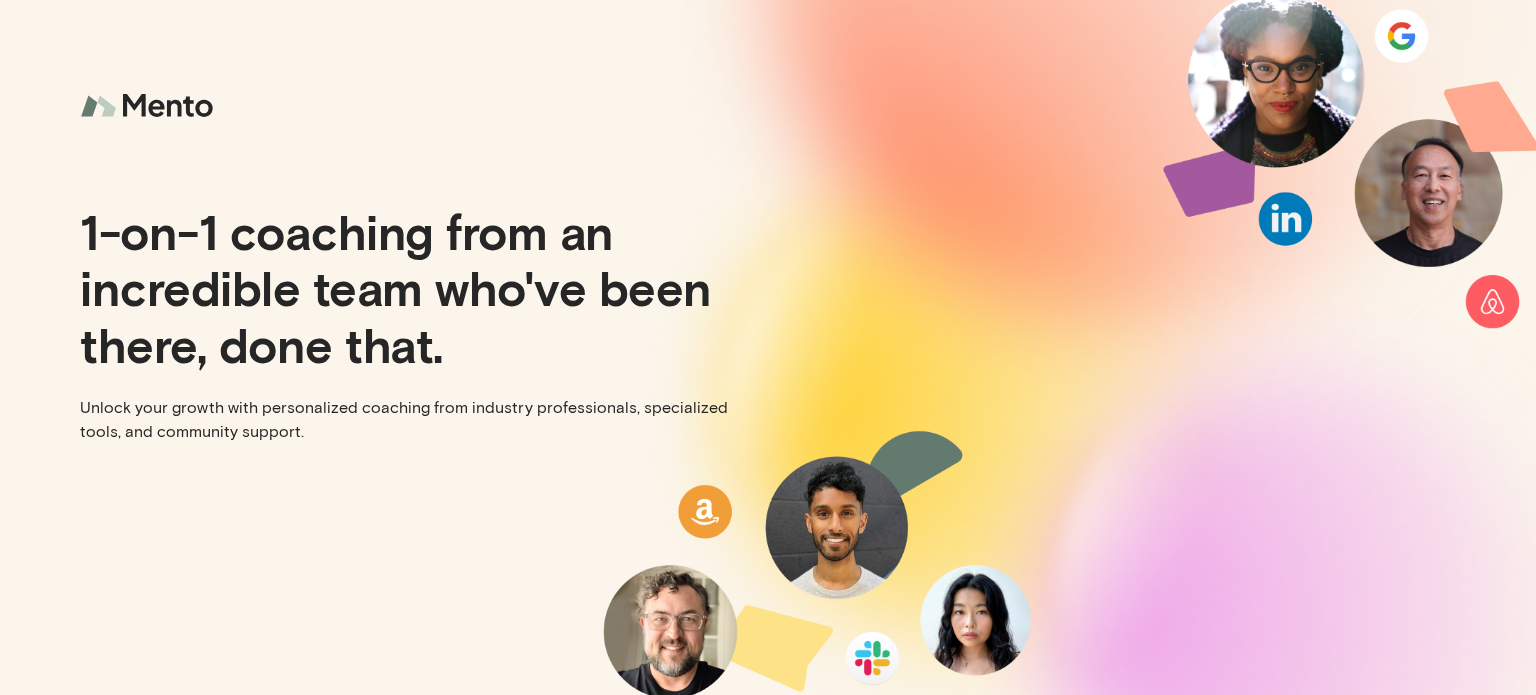 scroll, scrollTop: 0, scrollLeft: 0, axis: both 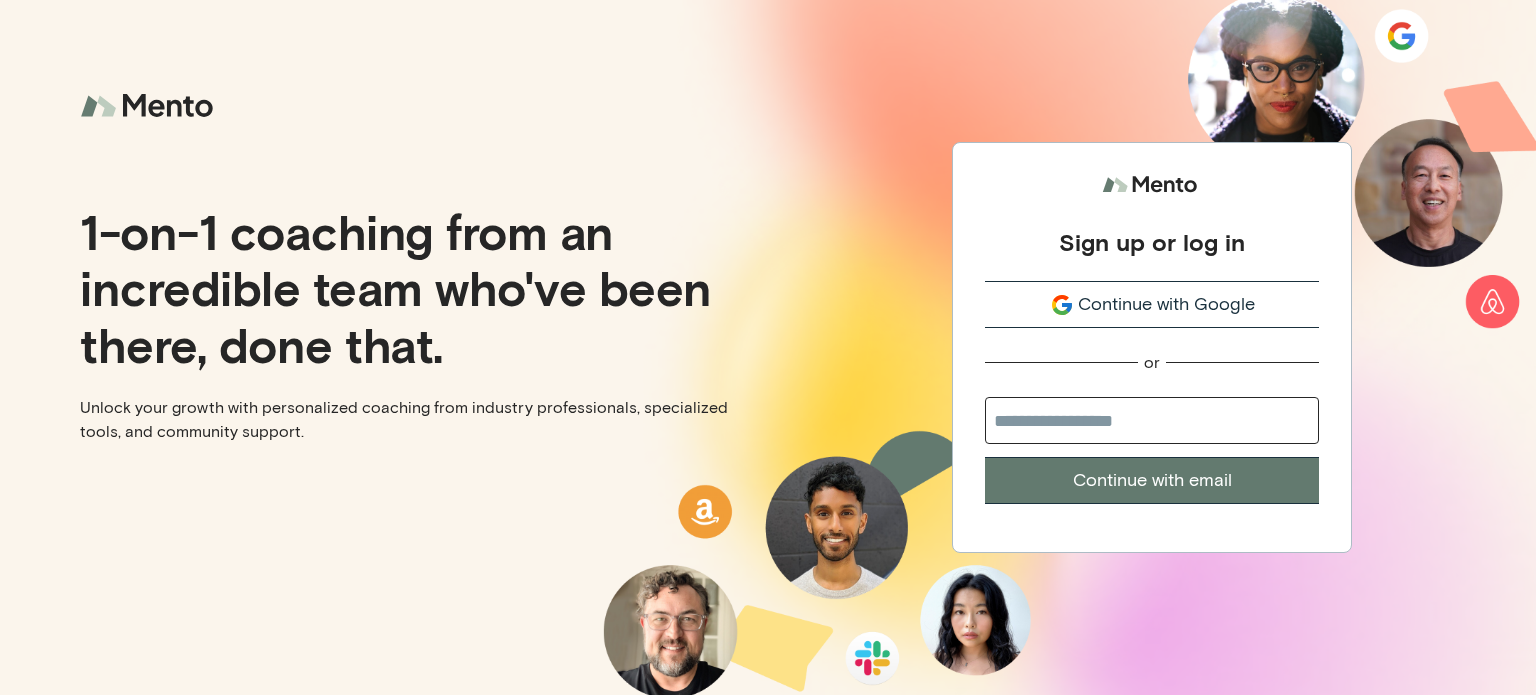 click at bounding box center (1062, 305) 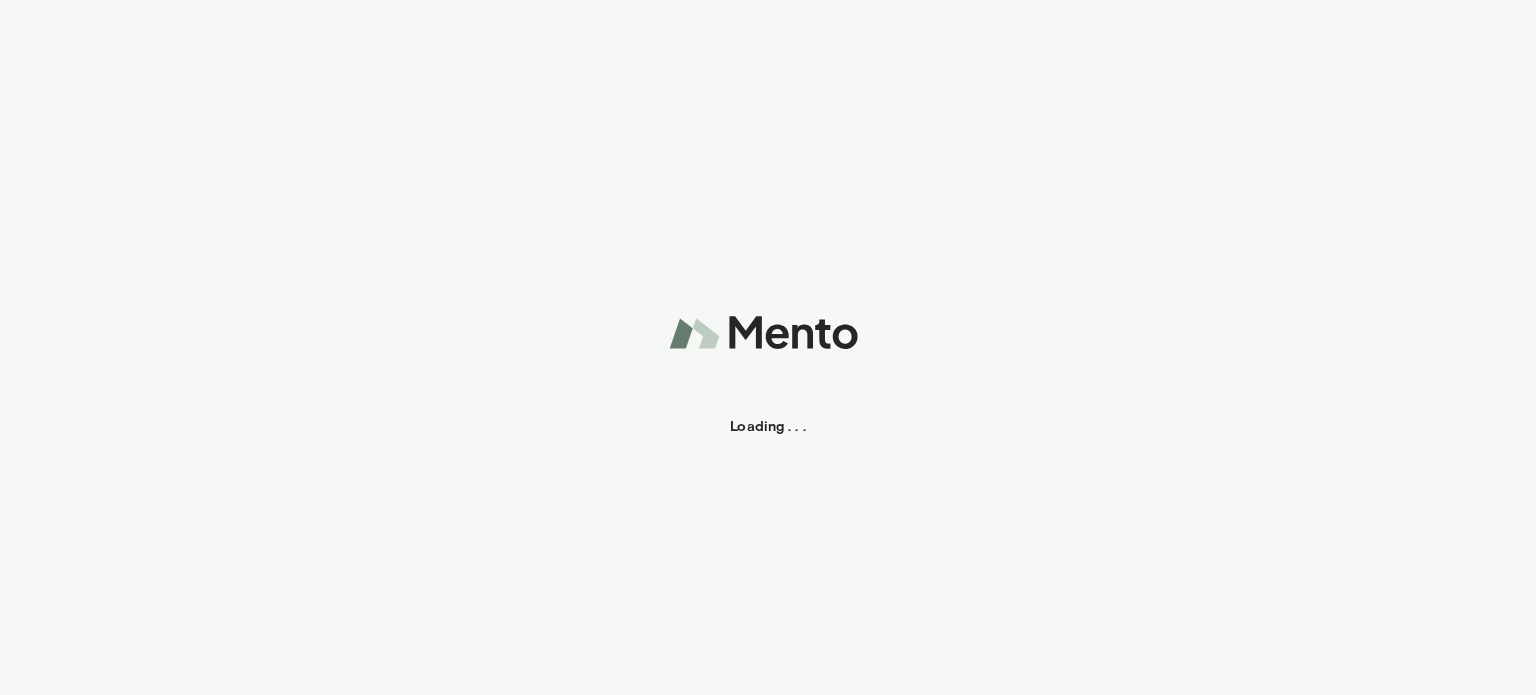 scroll, scrollTop: 0, scrollLeft: 0, axis: both 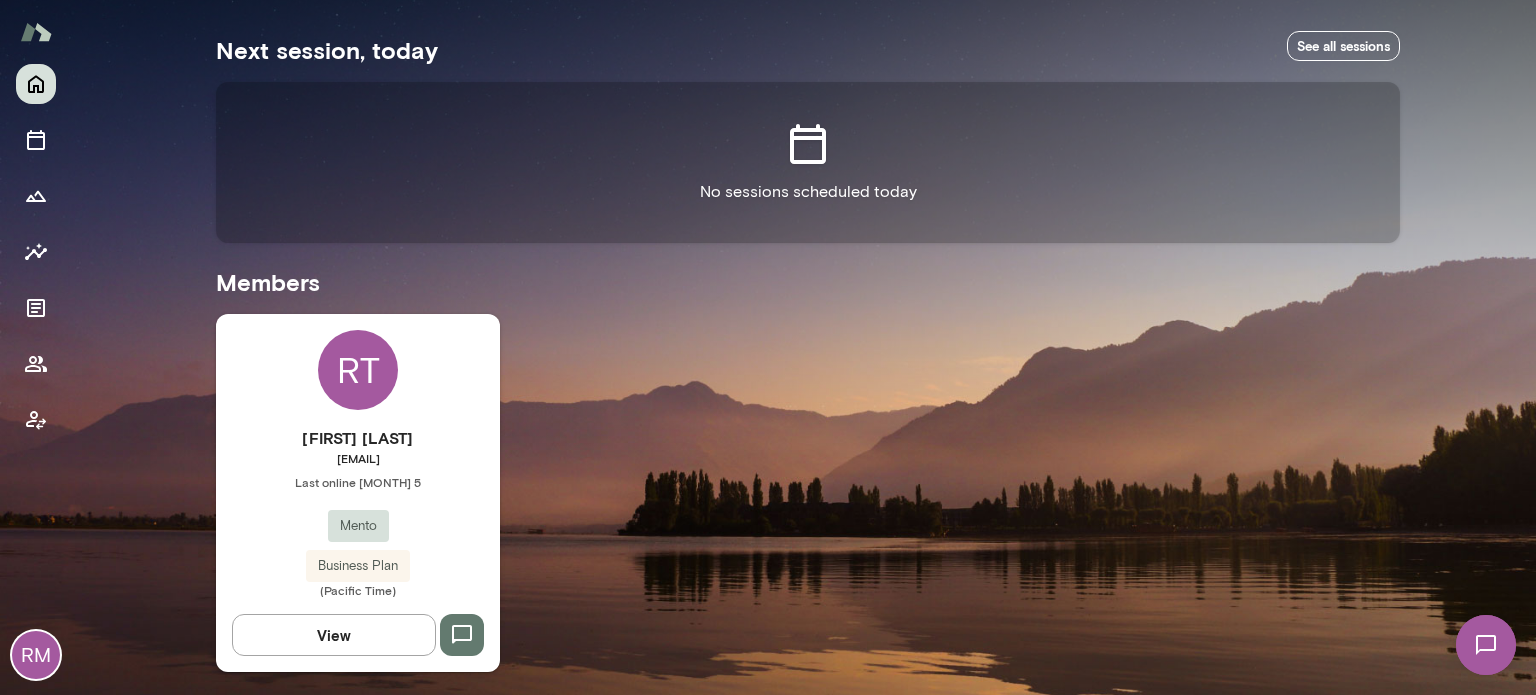 click on "View" at bounding box center [334, 635] 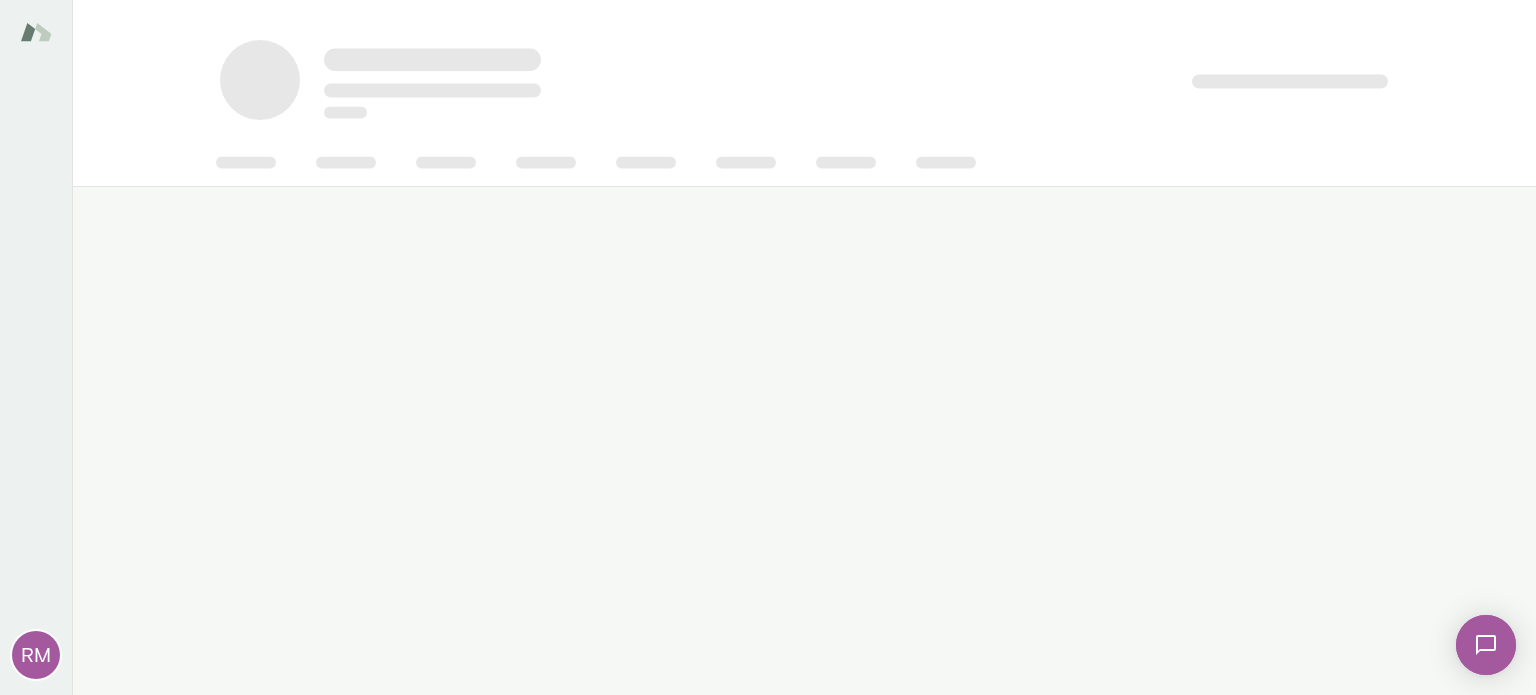 scroll, scrollTop: 0, scrollLeft: 0, axis: both 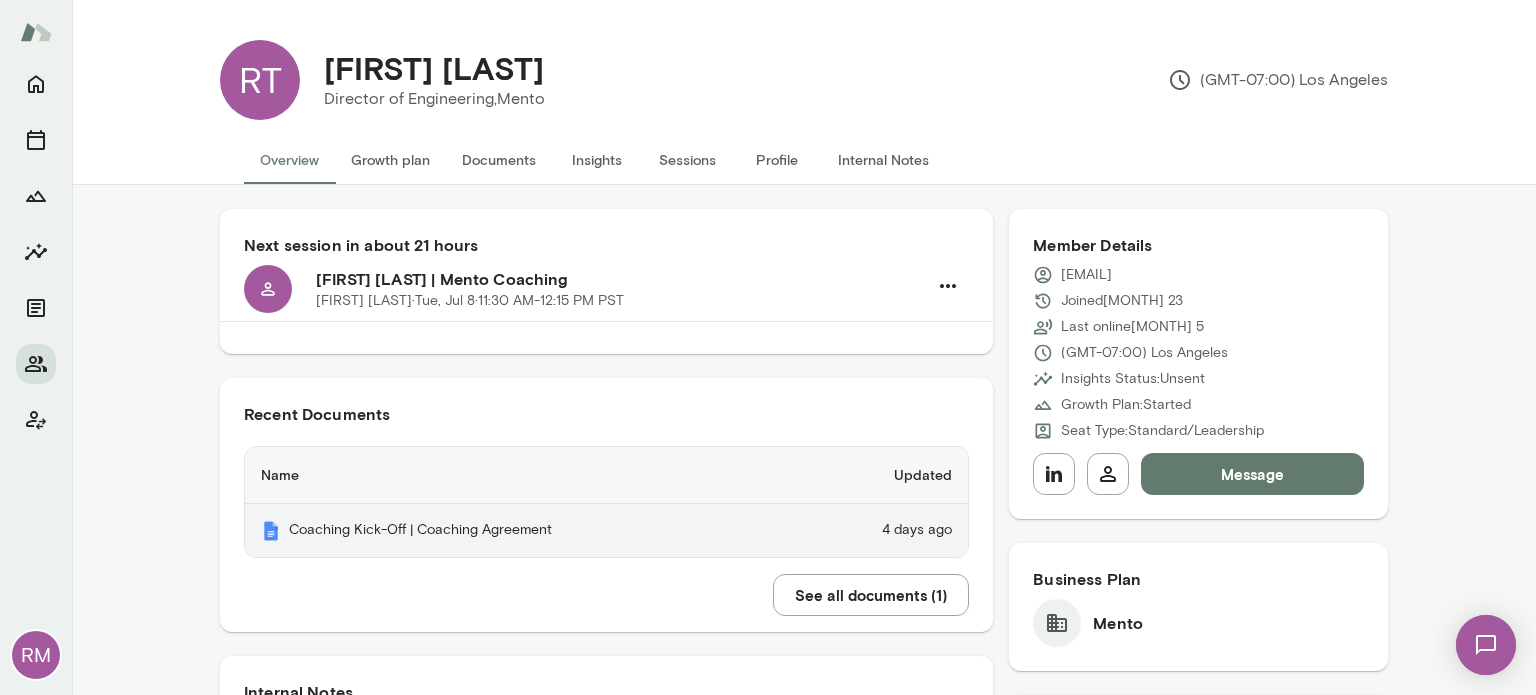 click on "Coaching Kick-Off | Coaching Agreement" at bounding box center [520, 530] 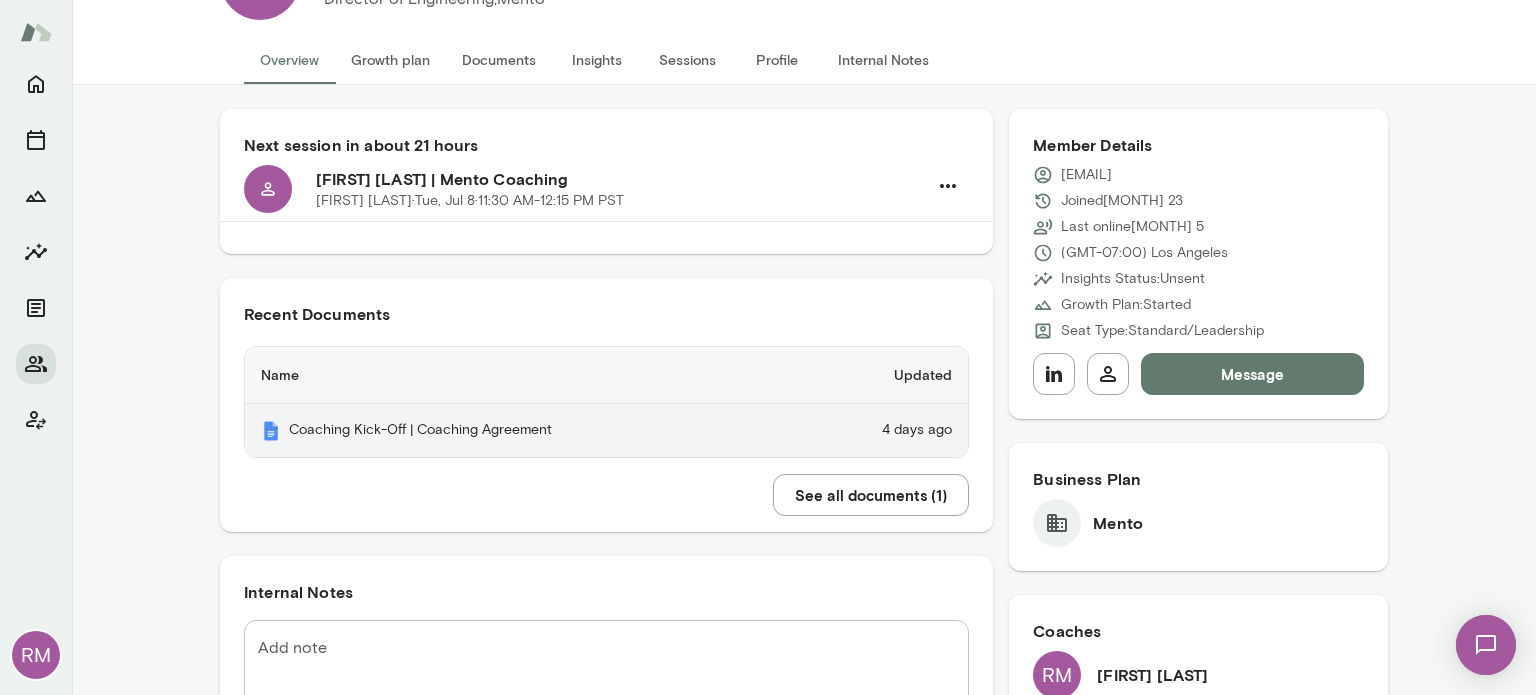 scroll, scrollTop: 0, scrollLeft: 0, axis: both 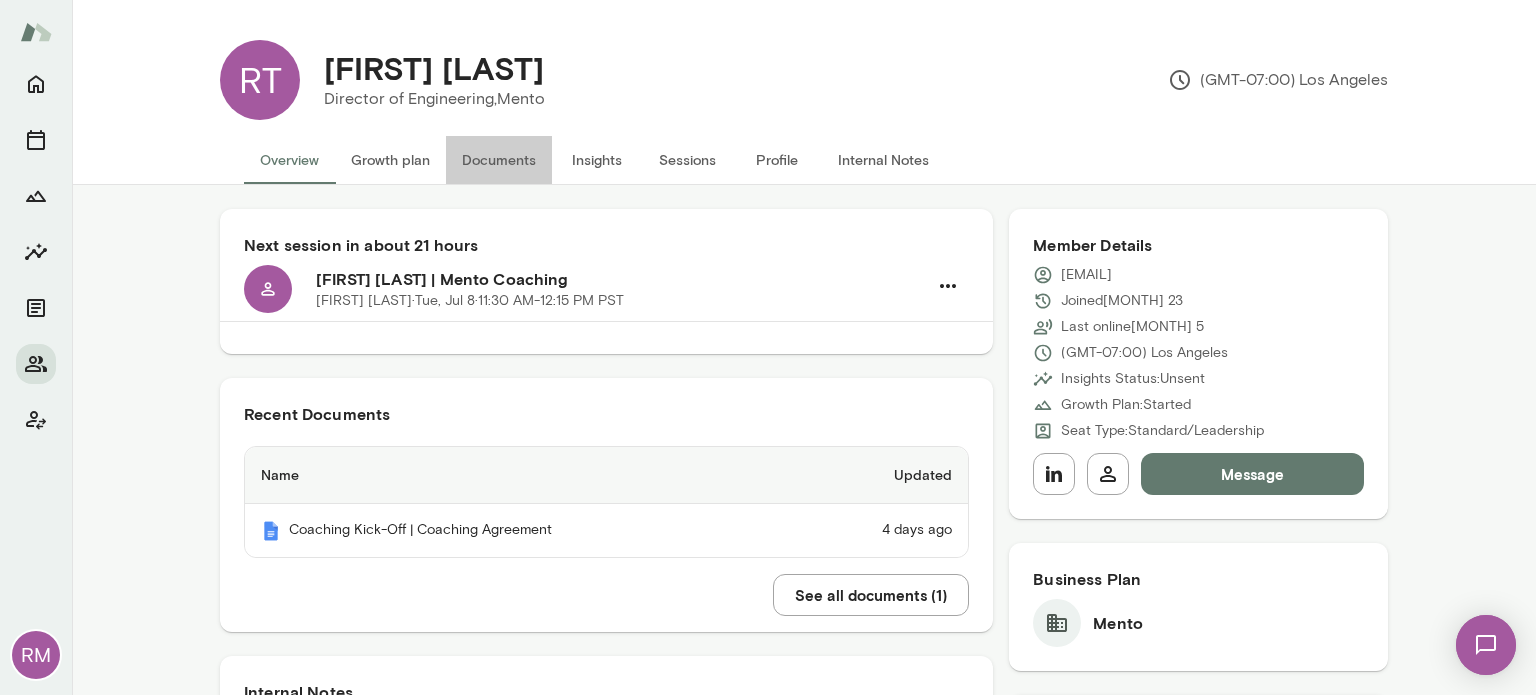 click on "Documents" at bounding box center (499, 160) 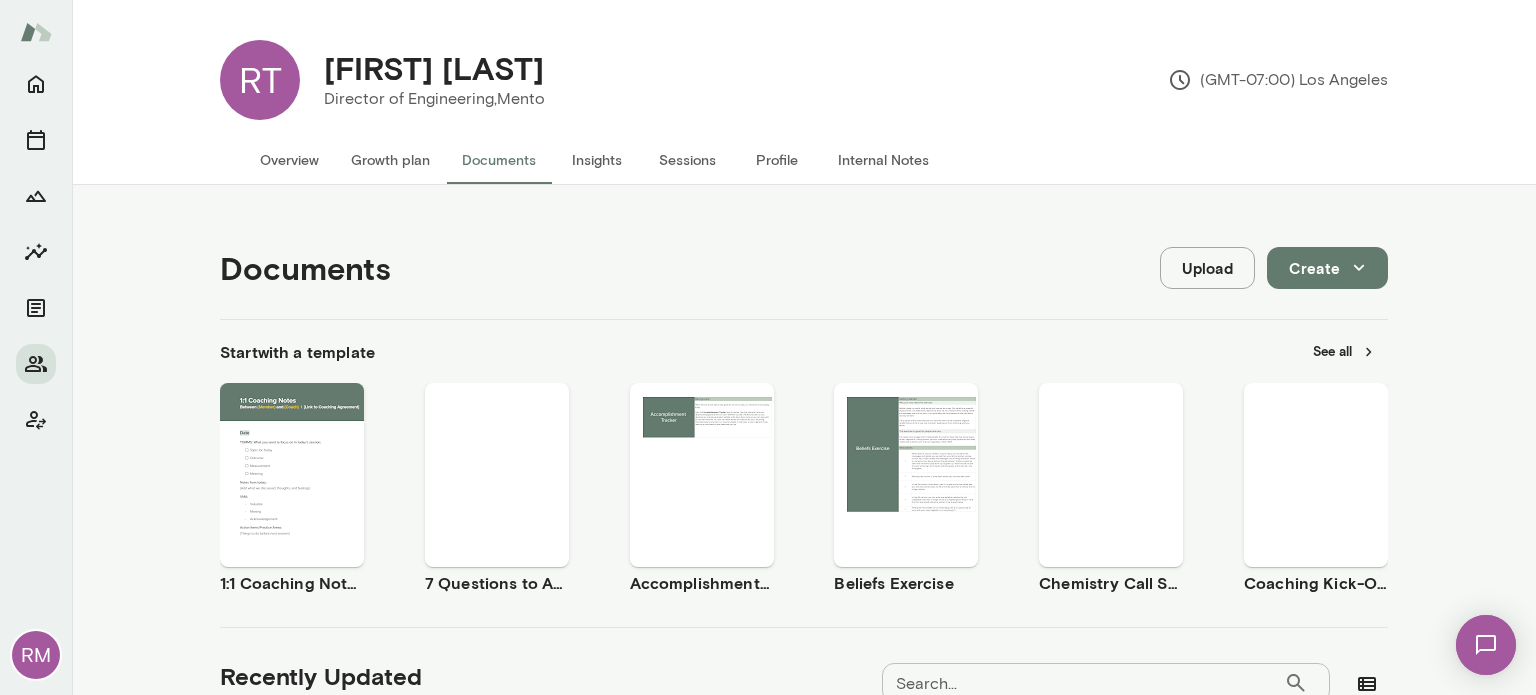 scroll, scrollTop: 200, scrollLeft: 0, axis: vertical 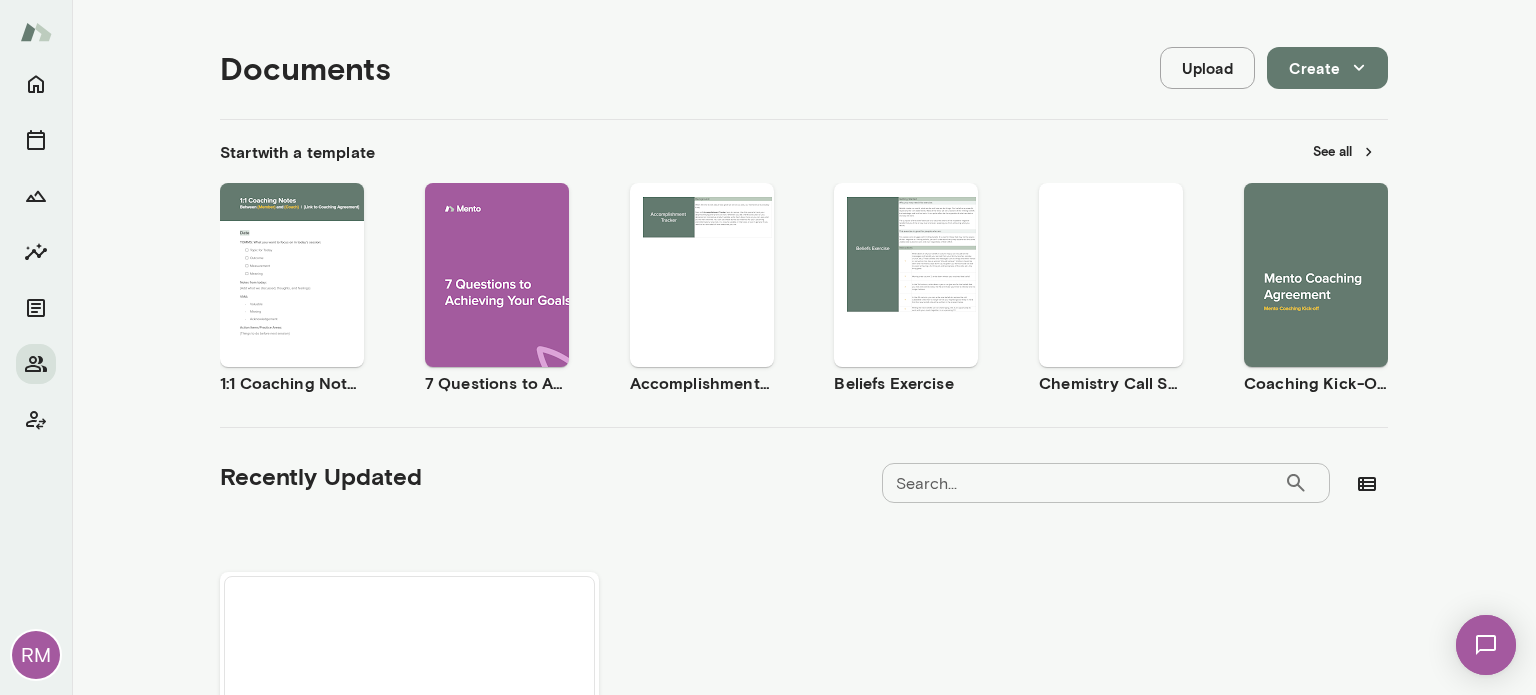 drag, startPoint x: 1293, startPoint y: 260, endPoint x: 1318, endPoint y: 592, distance: 332.93994 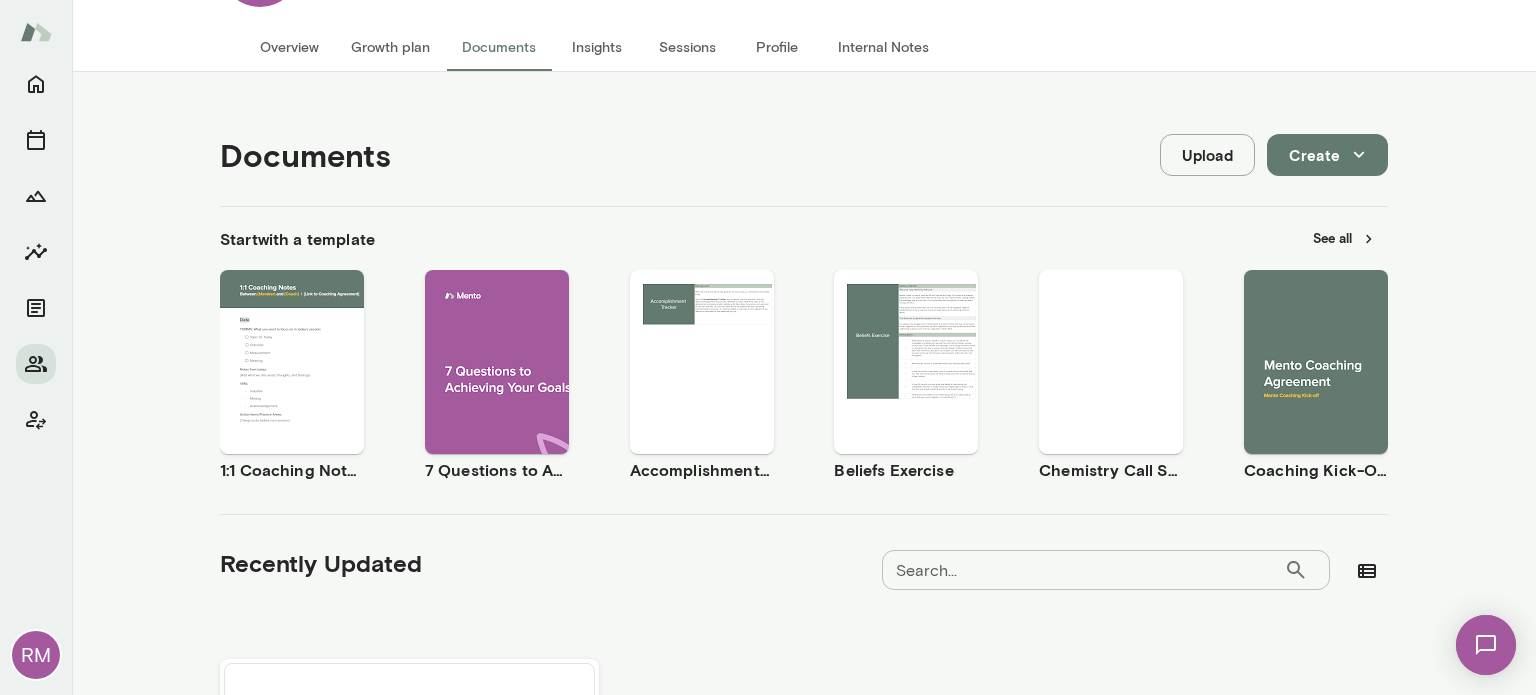 scroll, scrollTop: 0, scrollLeft: 0, axis: both 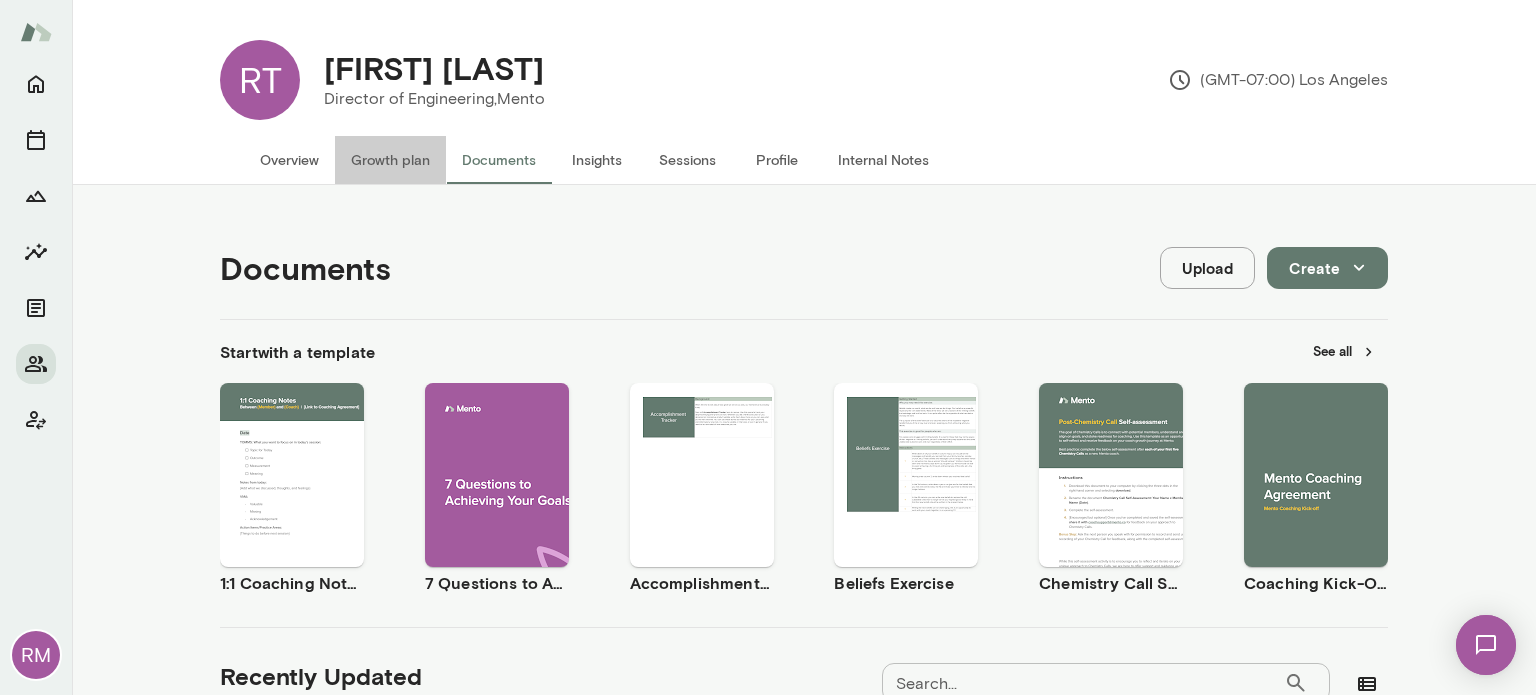 click on "Growth plan" at bounding box center (390, 160) 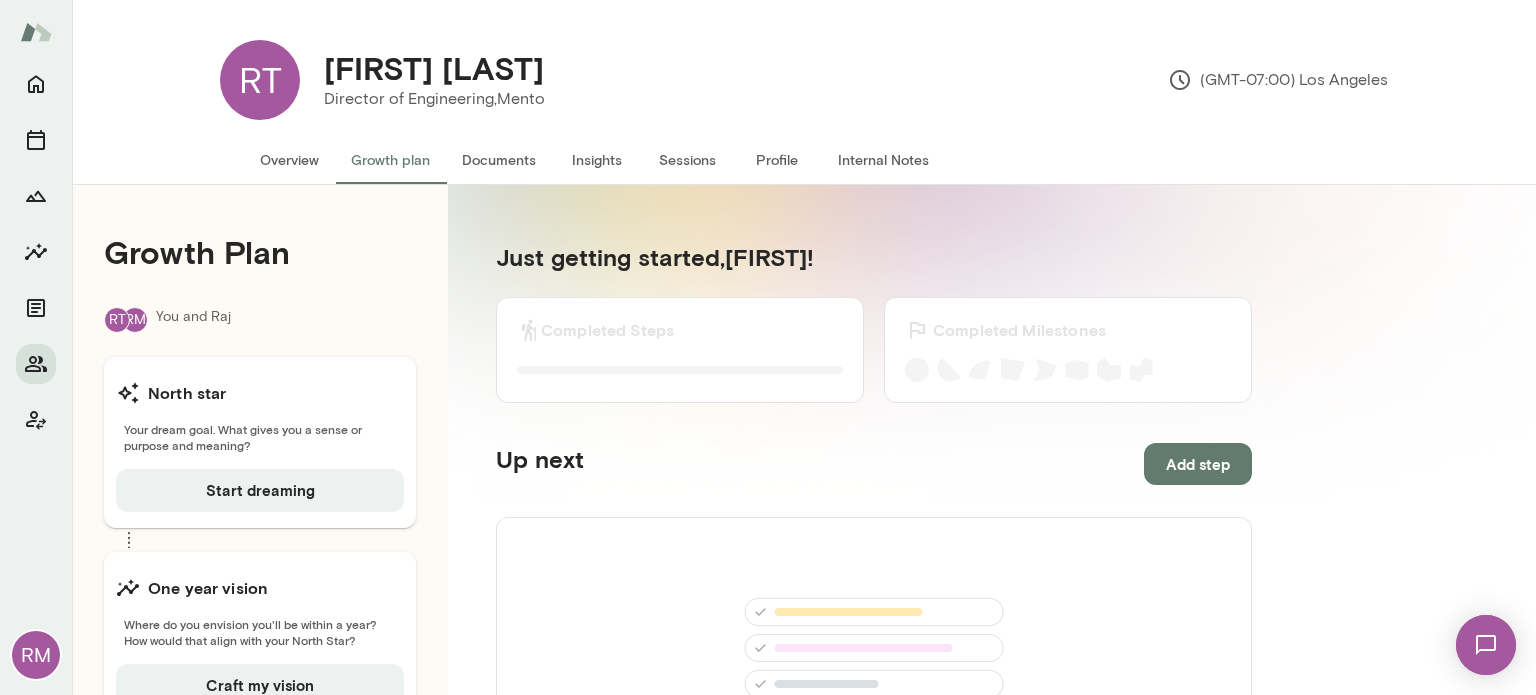 click on "Documents" at bounding box center (499, 160) 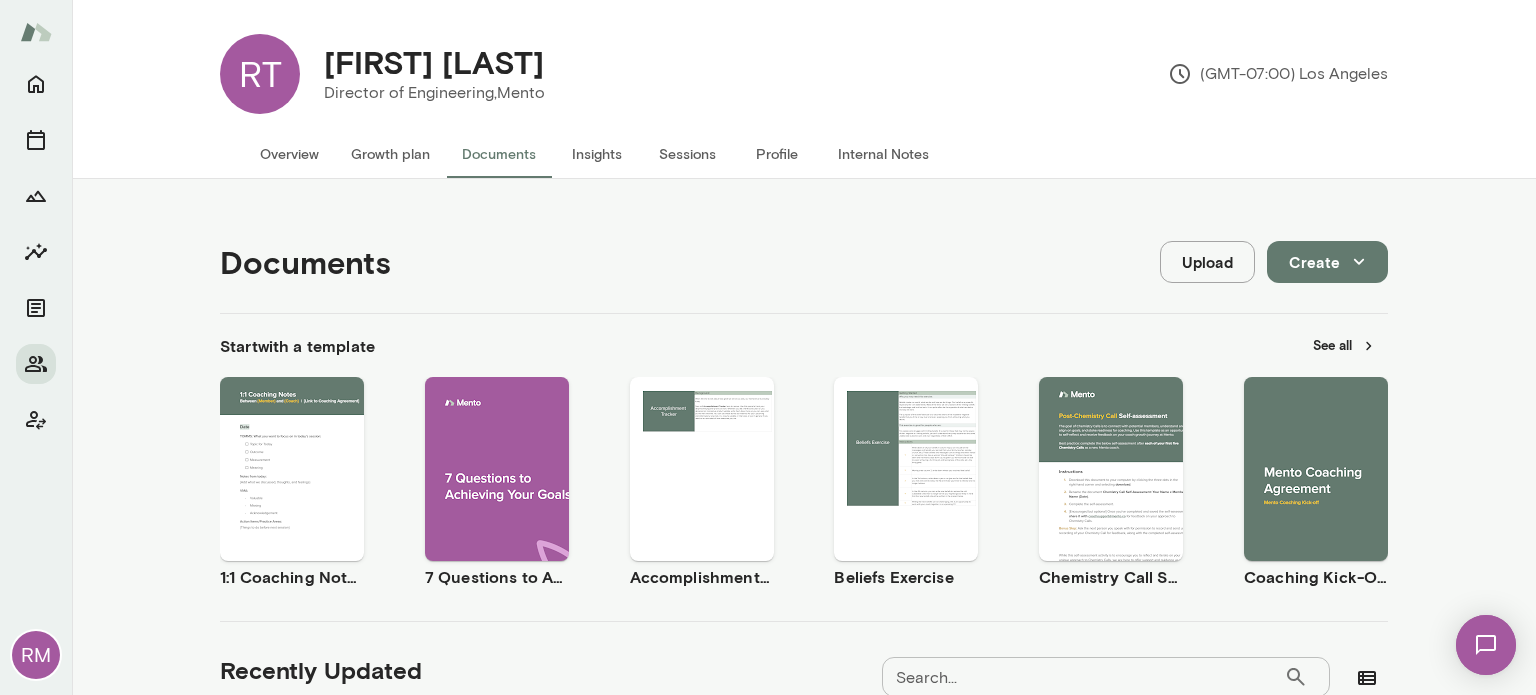 scroll, scrollTop: 0, scrollLeft: 0, axis: both 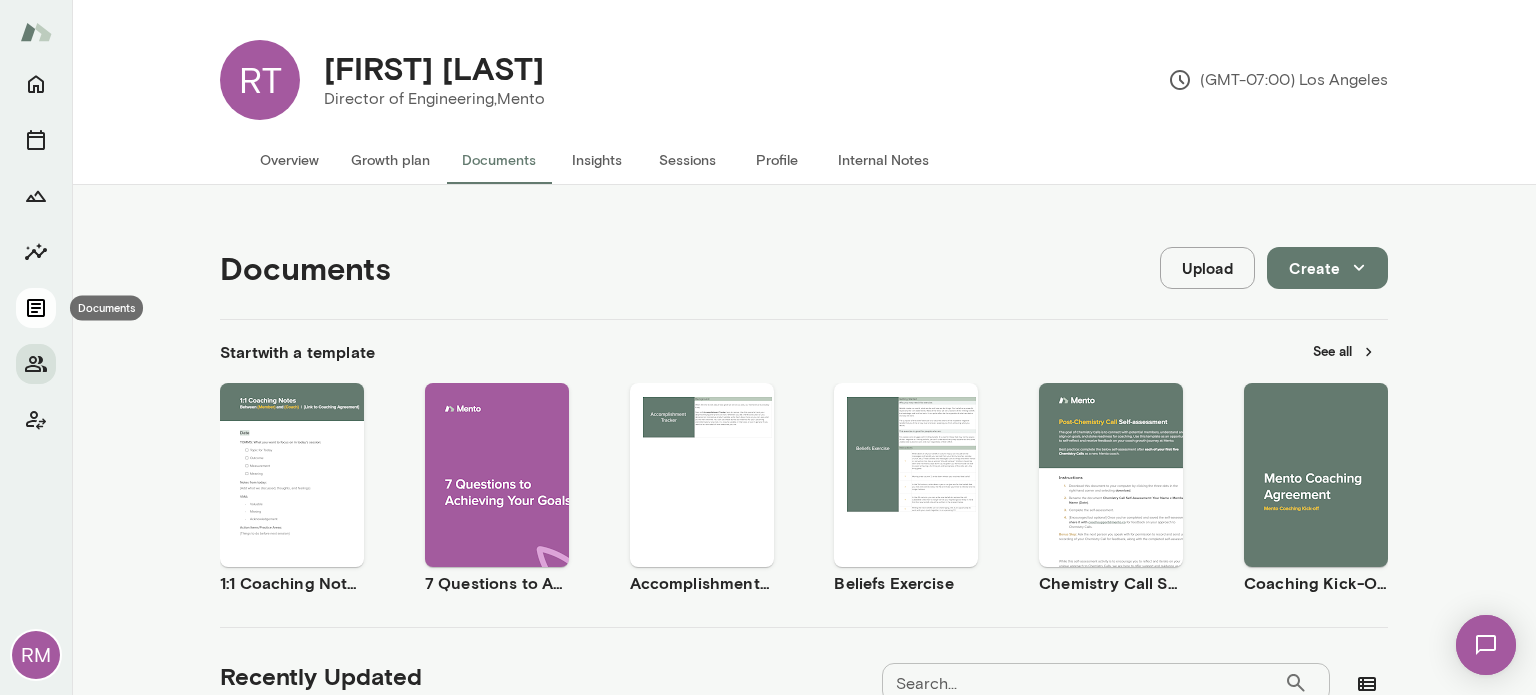 click at bounding box center [36, 308] 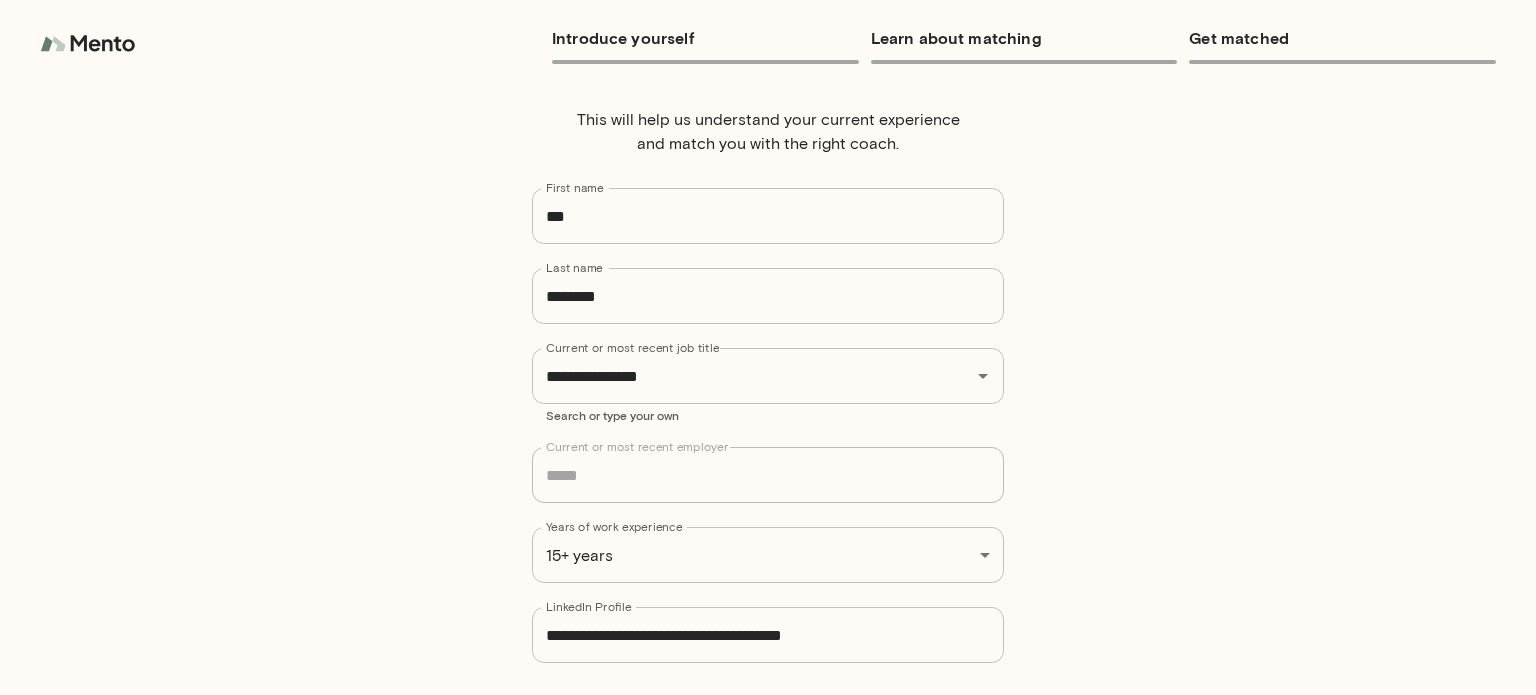 scroll, scrollTop: 68, scrollLeft: 0, axis: vertical 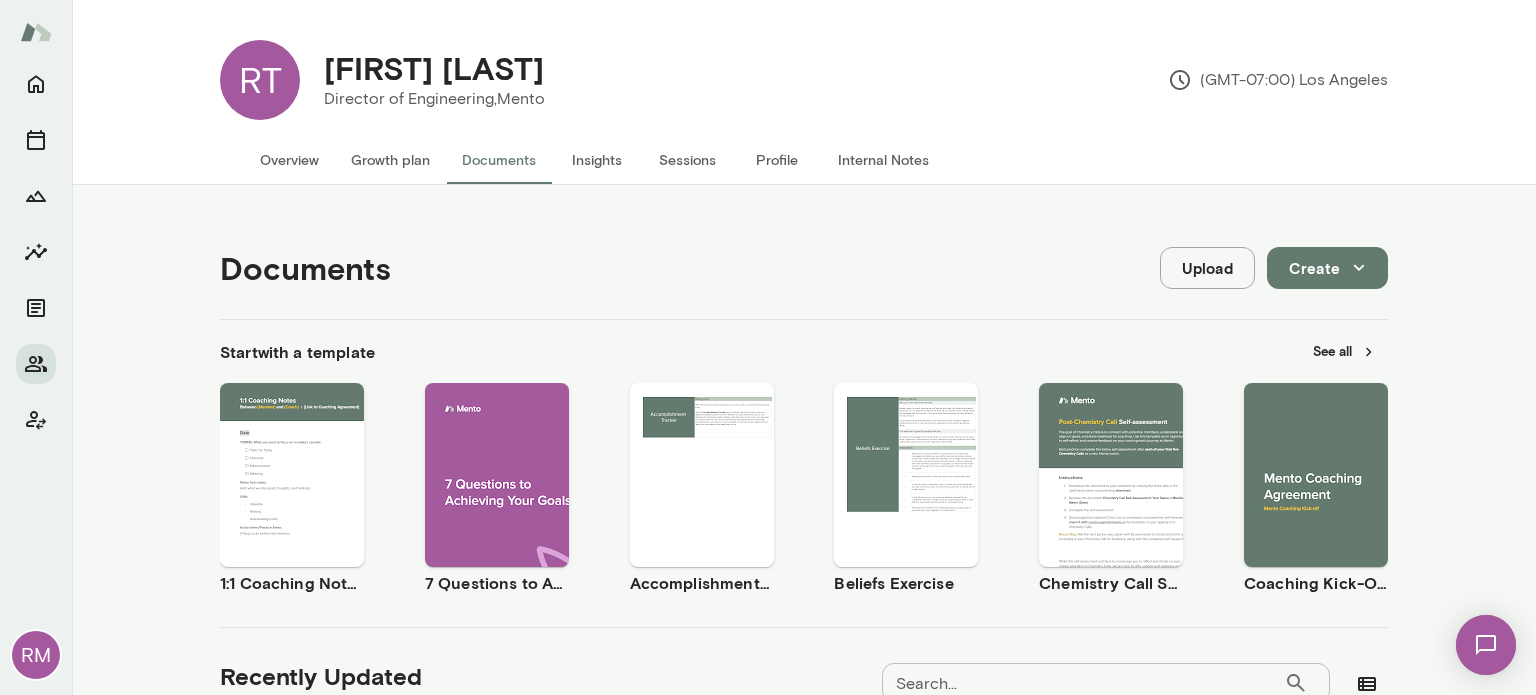 click at bounding box center [36, 32] 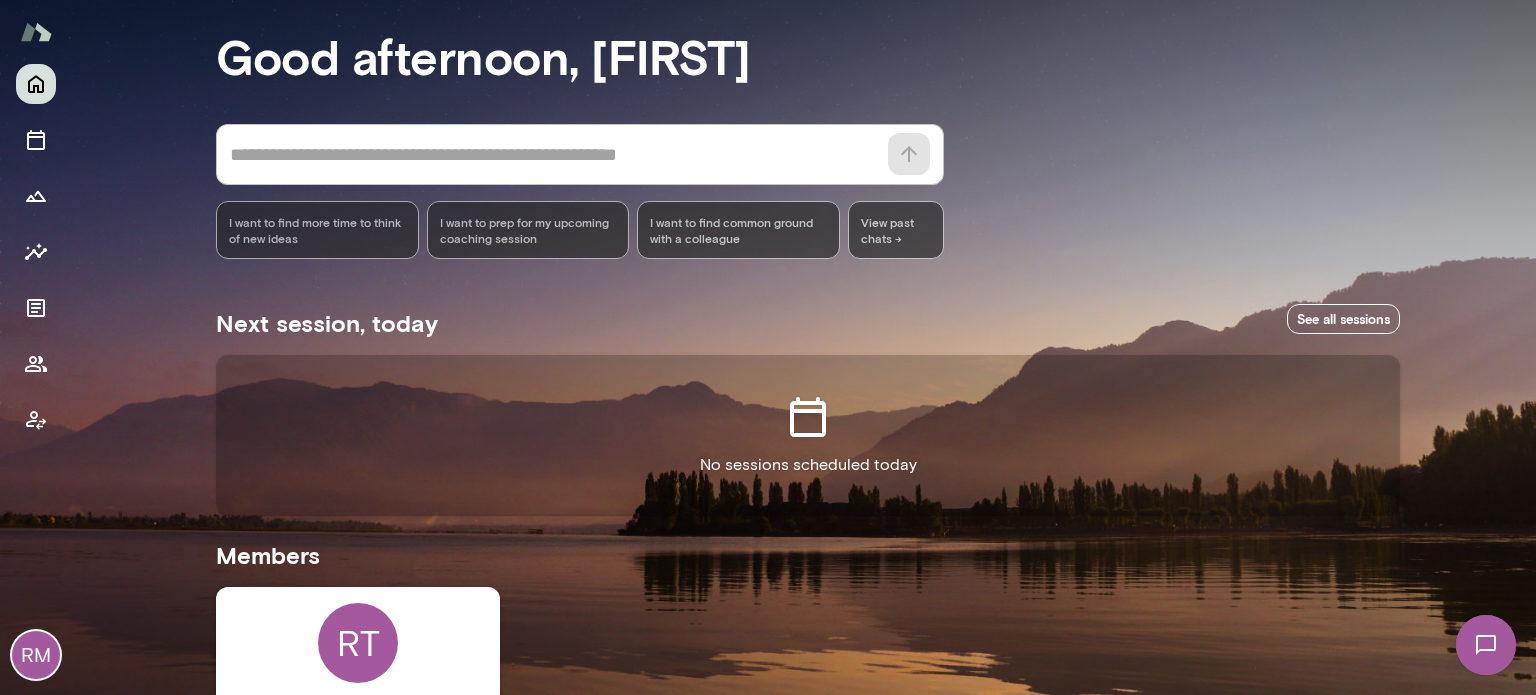 scroll, scrollTop: 100, scrollLeft: 0, axis: vertical 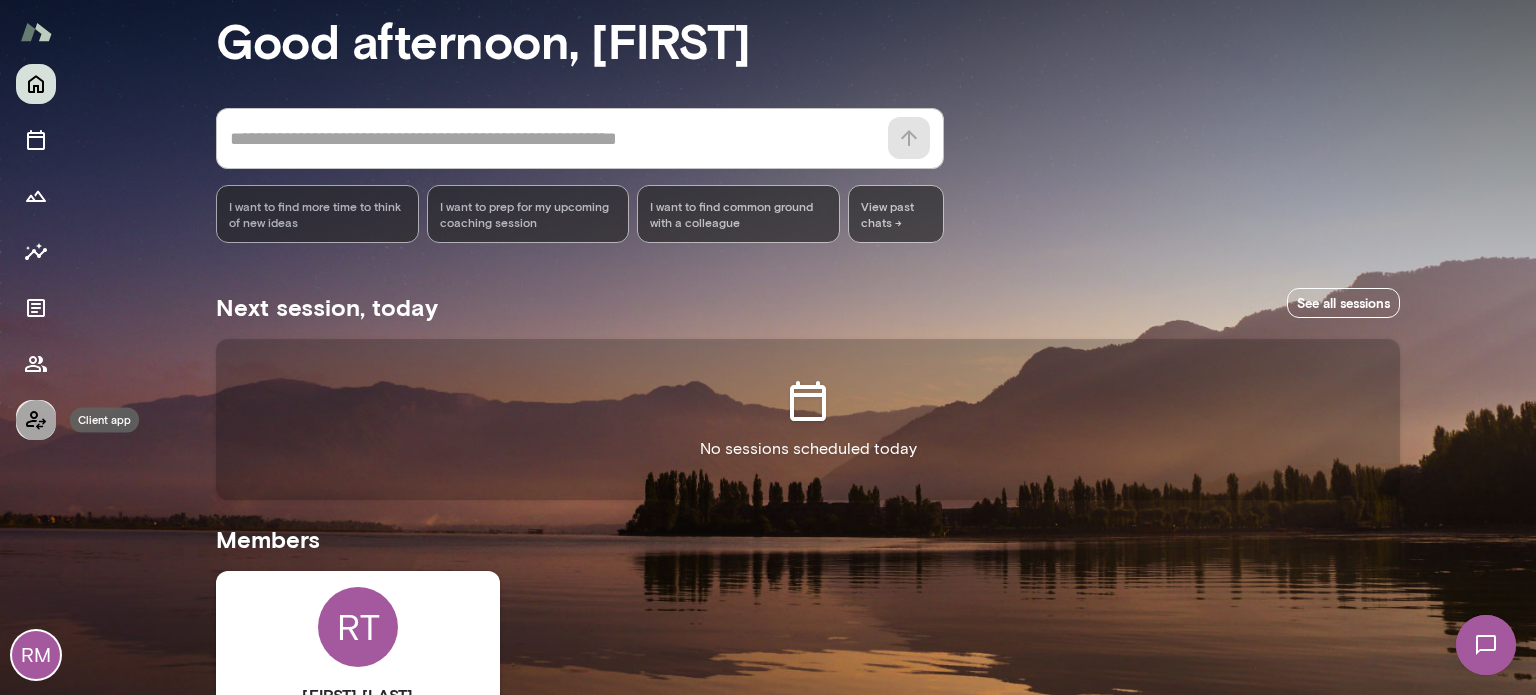 click at bounding box center (36, 420) 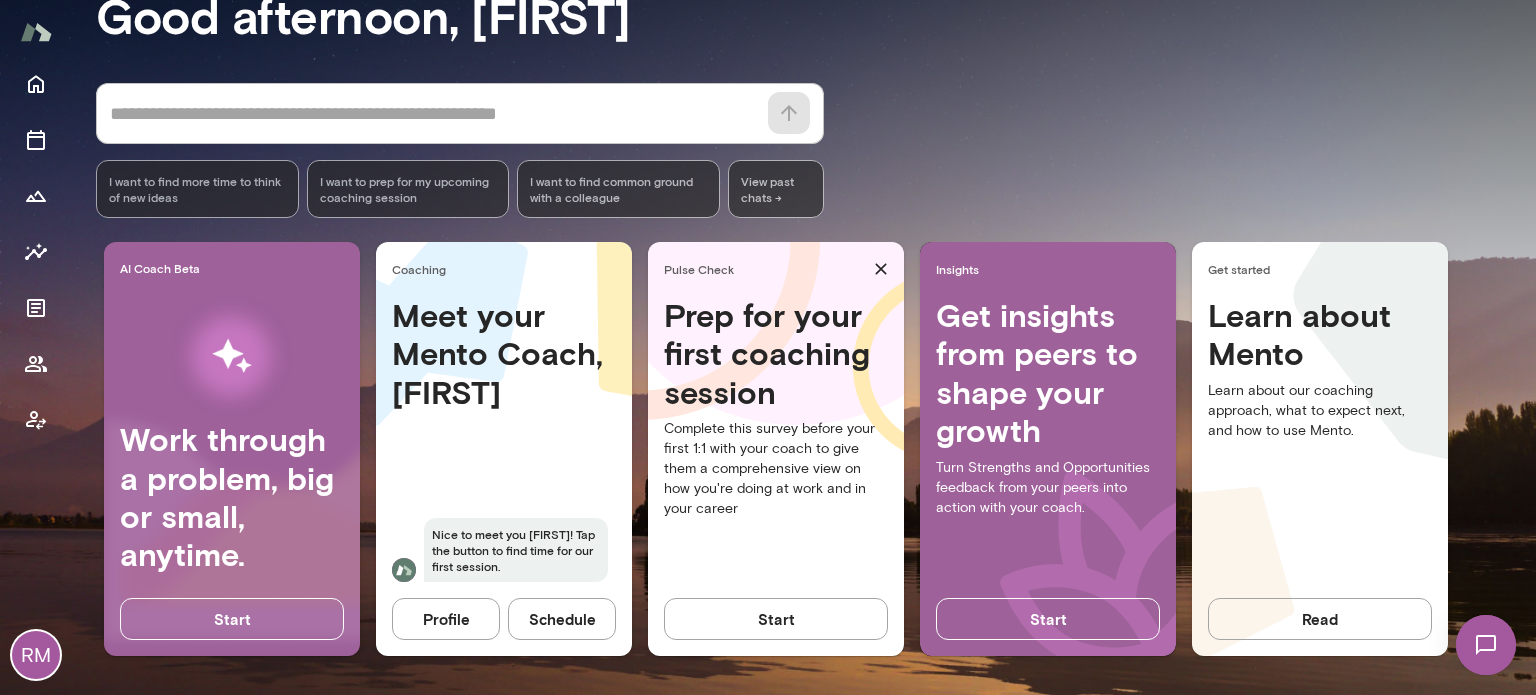 scroll, scrollTop: 5, scrollLeft: 0, axis: vertical 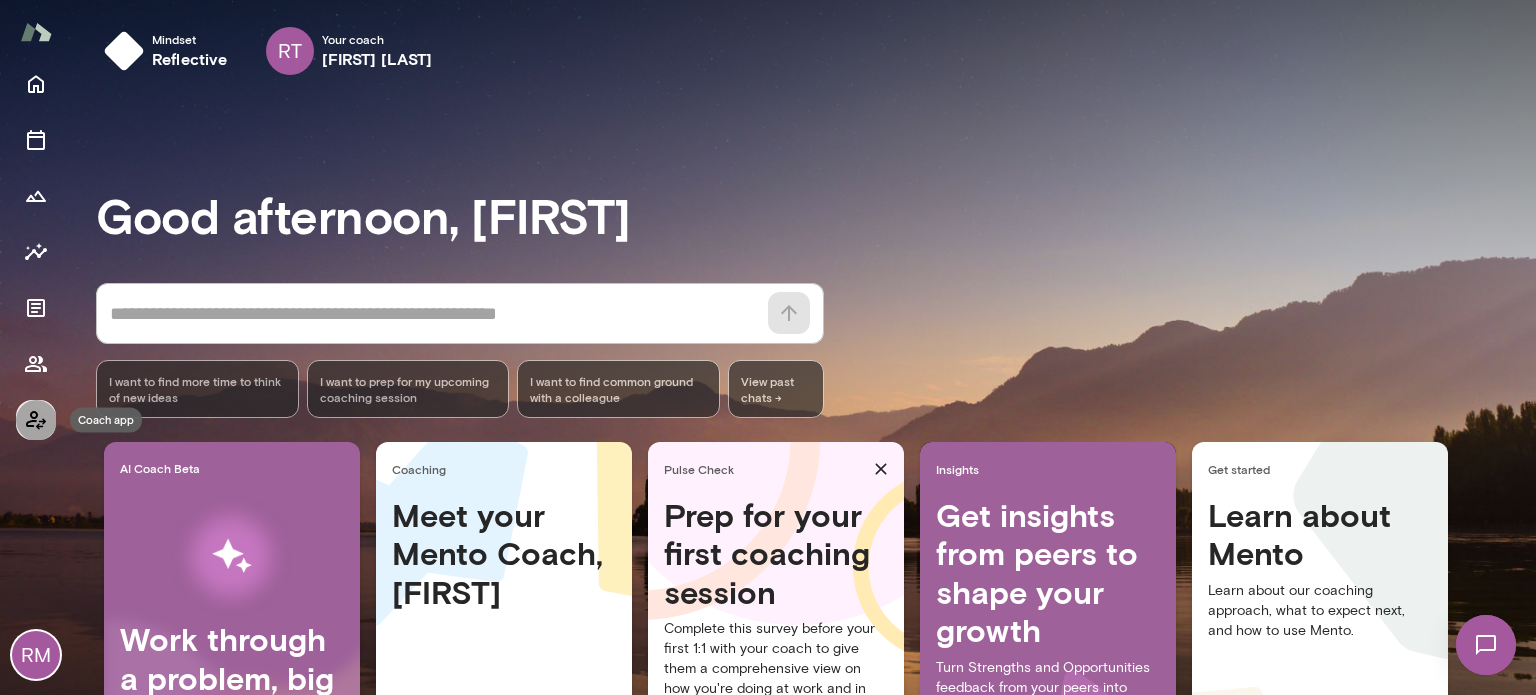 click at bounding box center [36, 420] 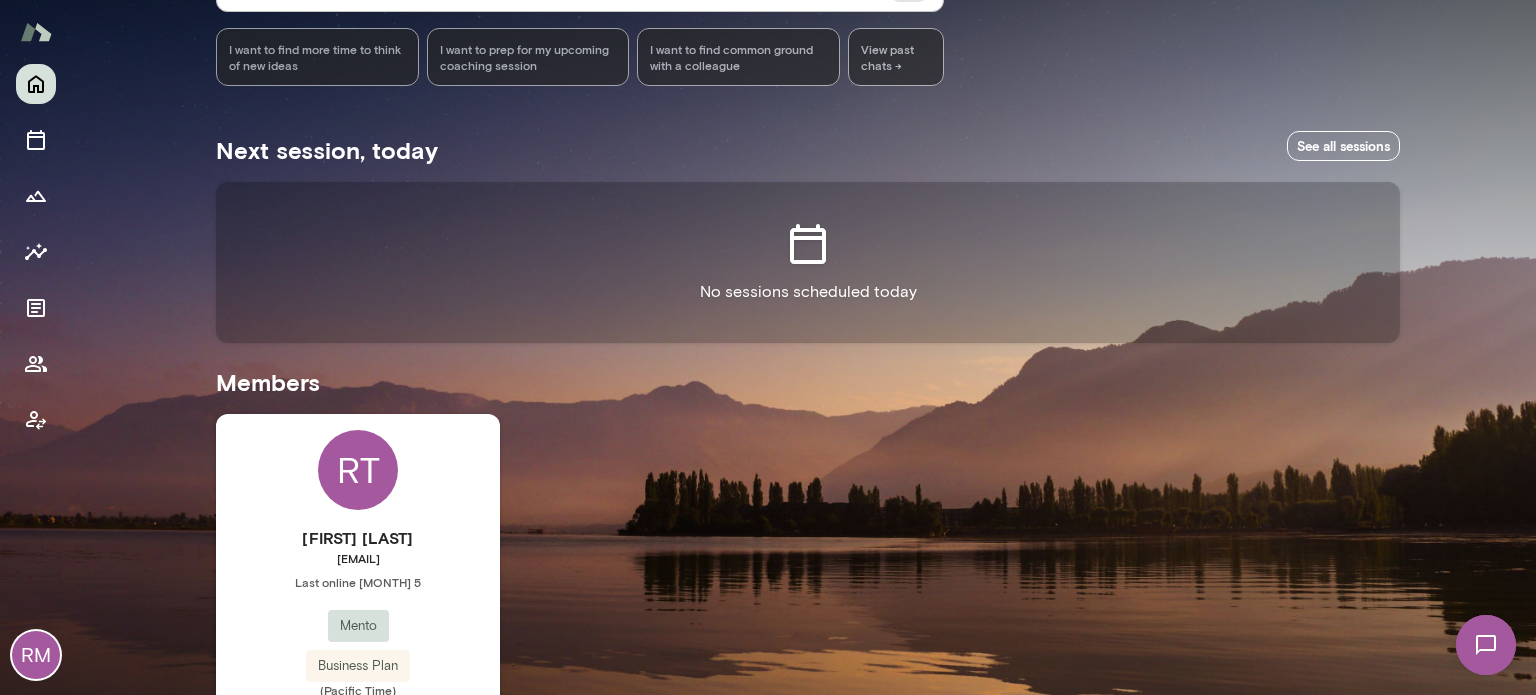scroll, scrollTop: 157, scrollLeft: 0, axis: vertical 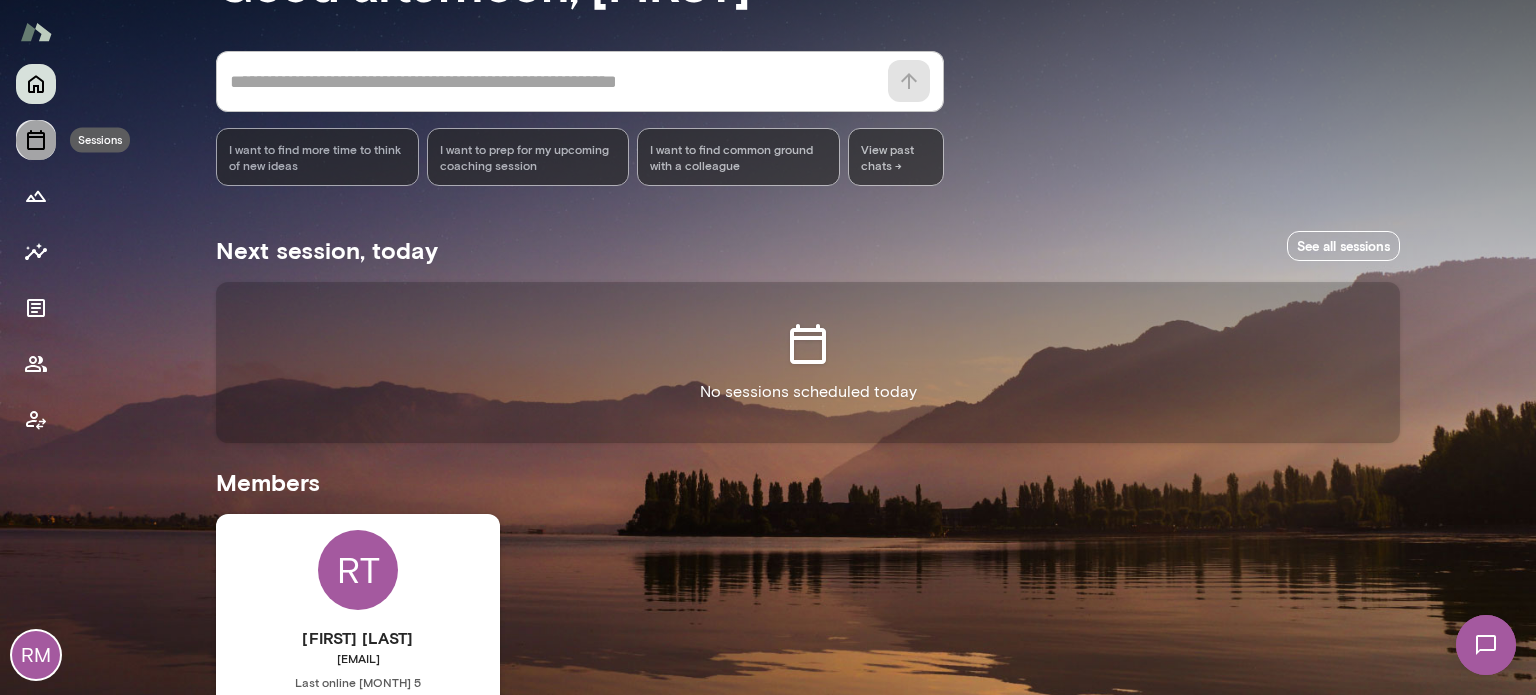 click at bounding box center [36, 140] 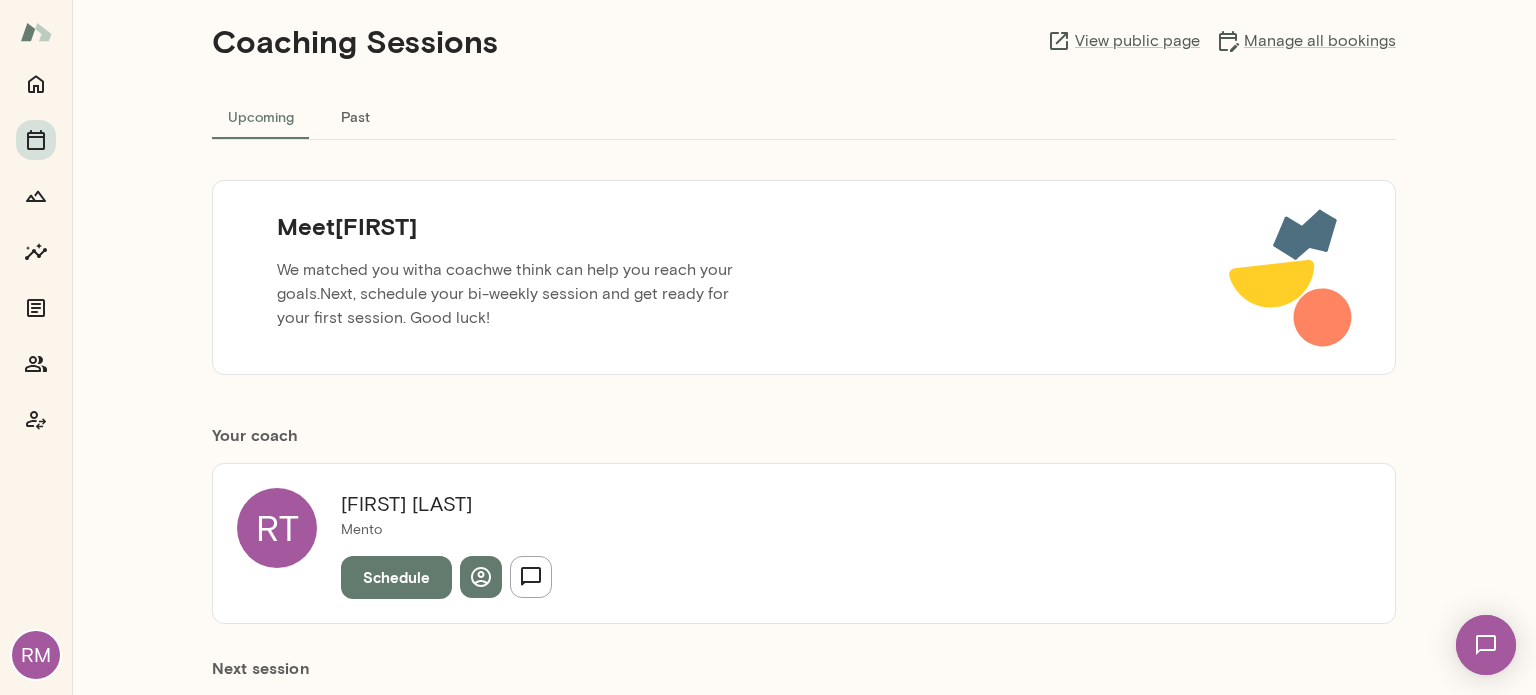 scroll, scrollTop: 0, scrollLeft: 0, axis: both 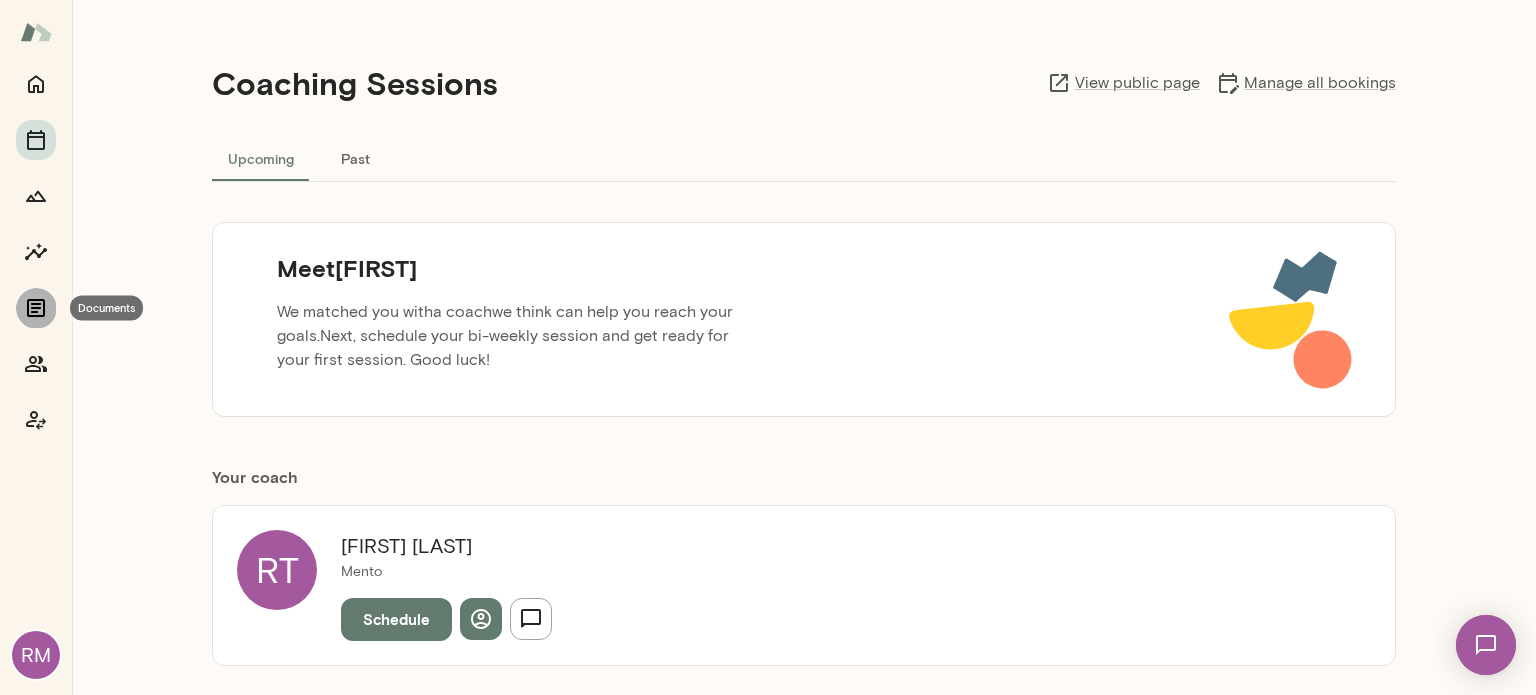 click at bounding box center [36, 308] 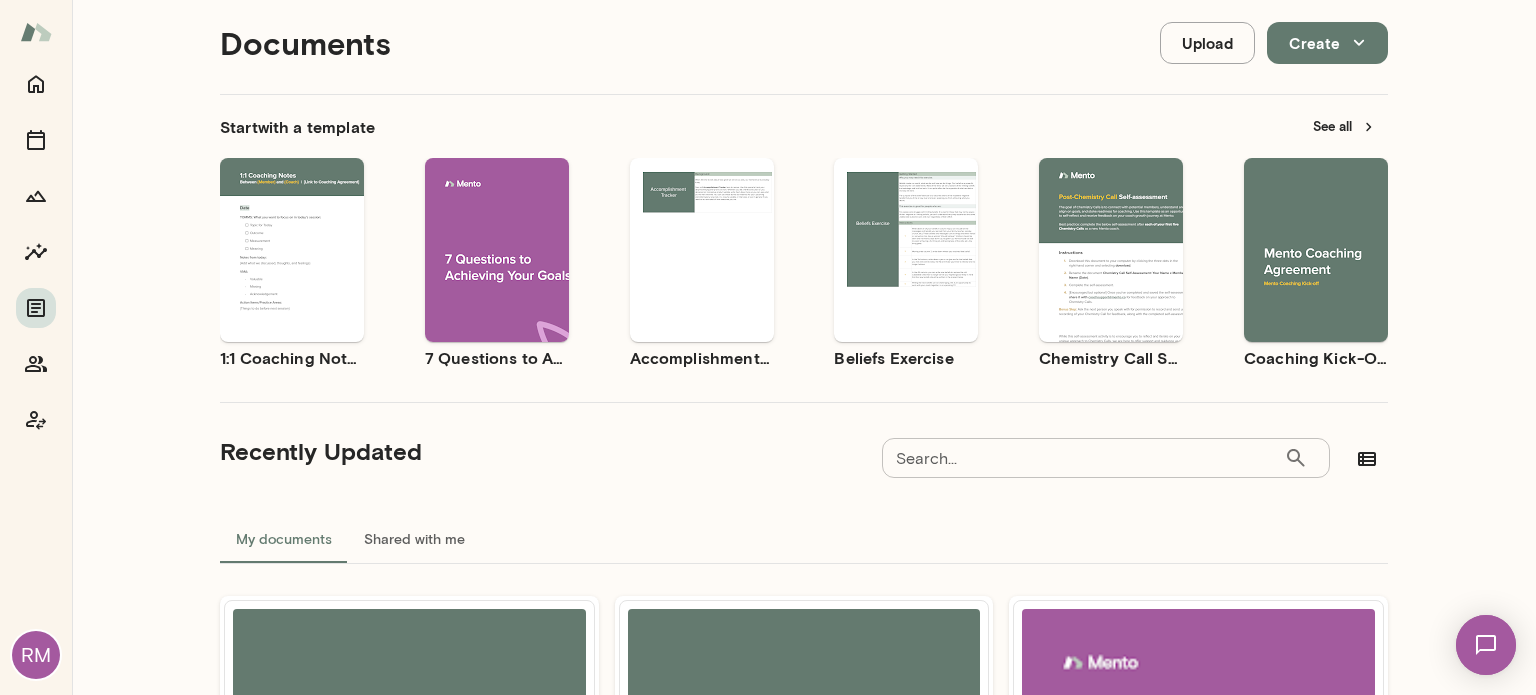 scroll, scrollTop: 134, scrollLeft: 0, axis: vertical 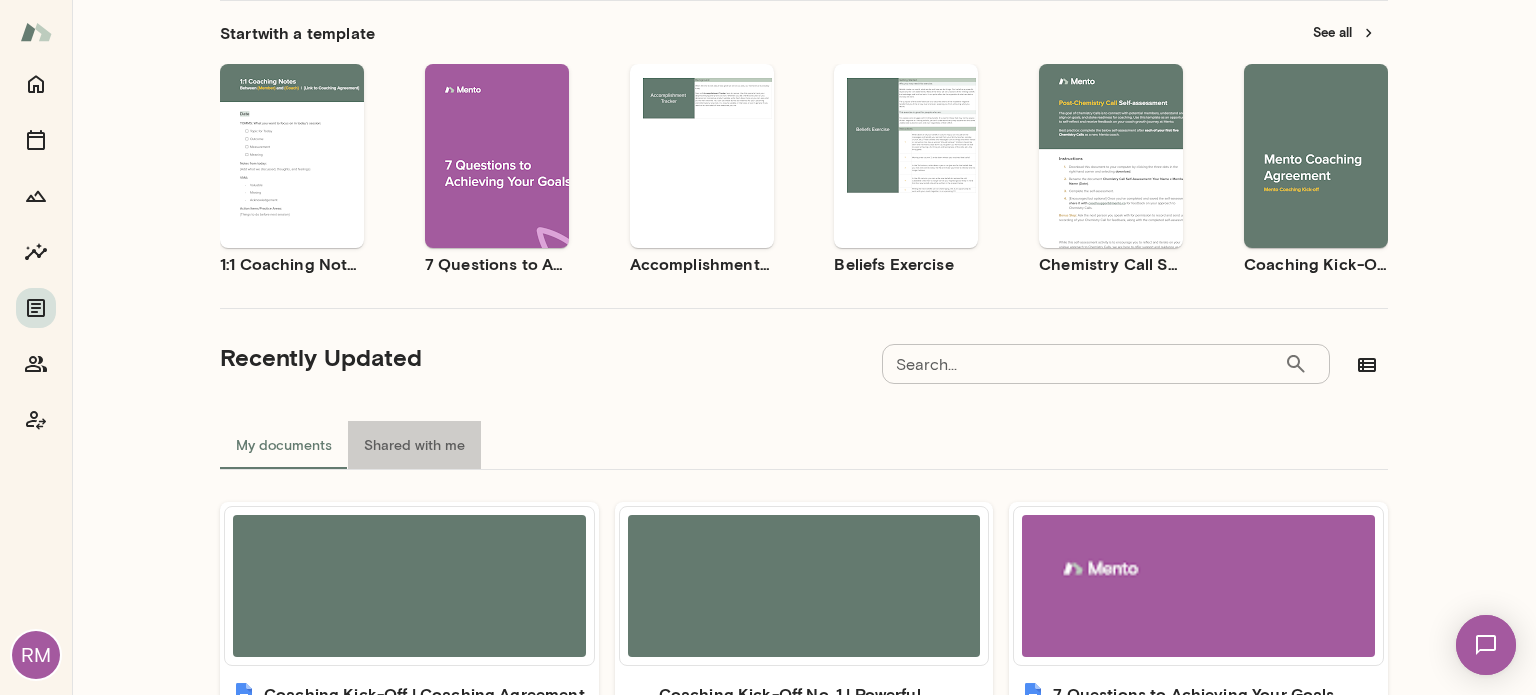 click on "Shared with me" at bounding box center (414, 445) 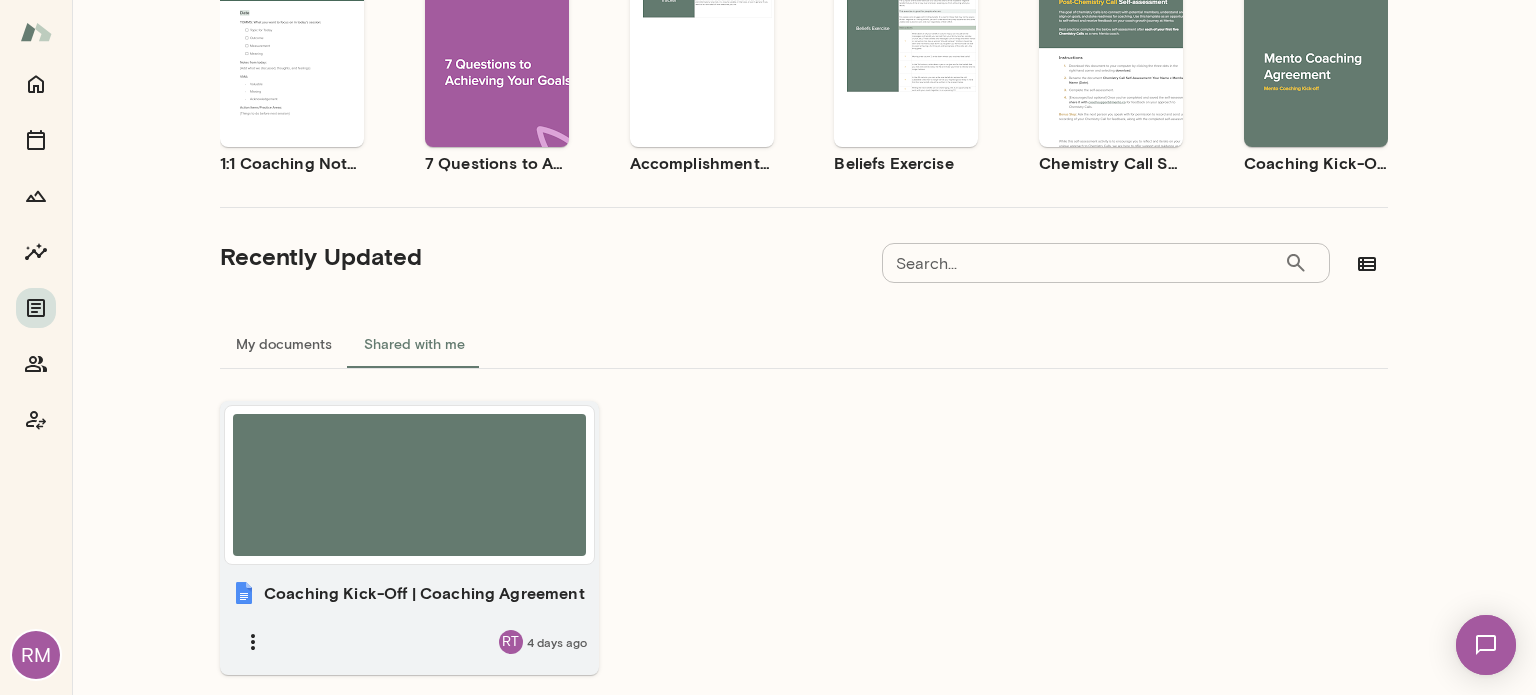 scroll, scrollTop: 310, scrollLeft: 0, axis: vertical 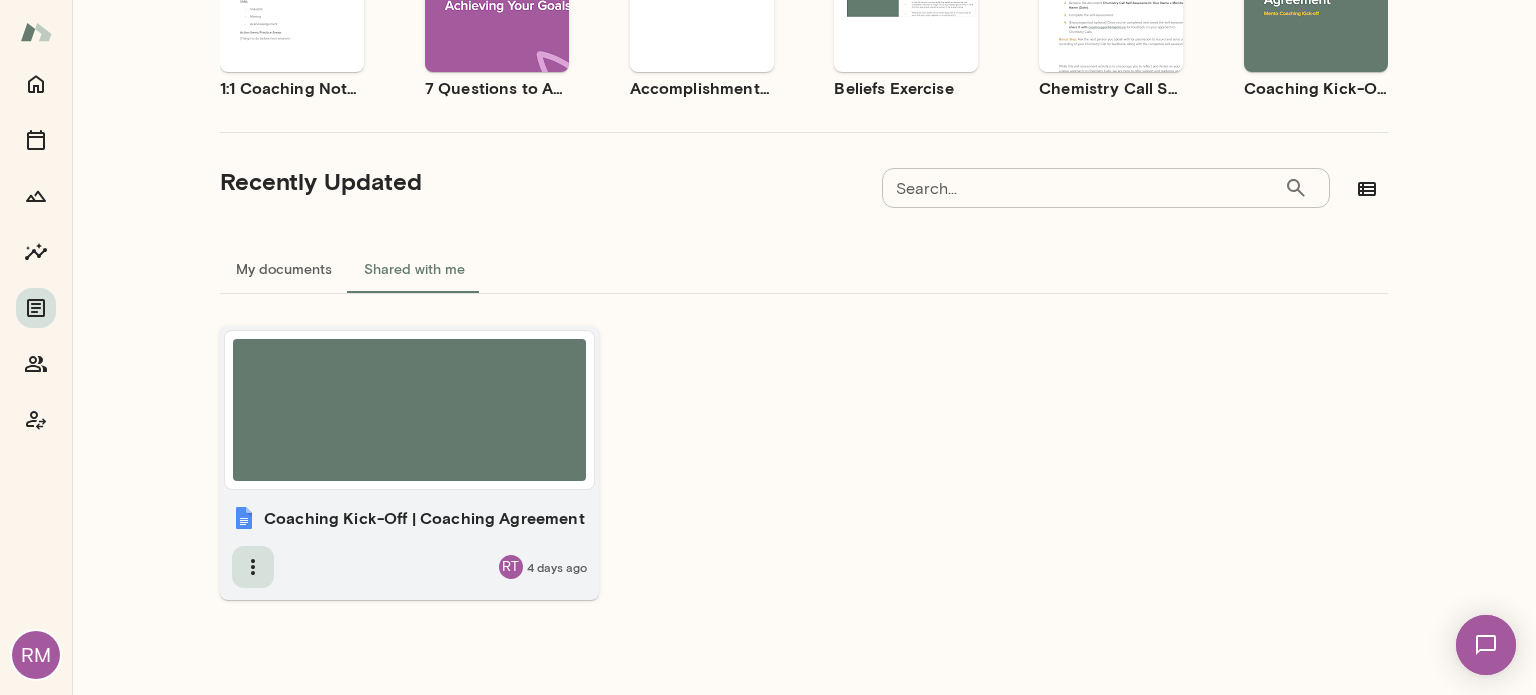 click at bounding box center (253, 567) 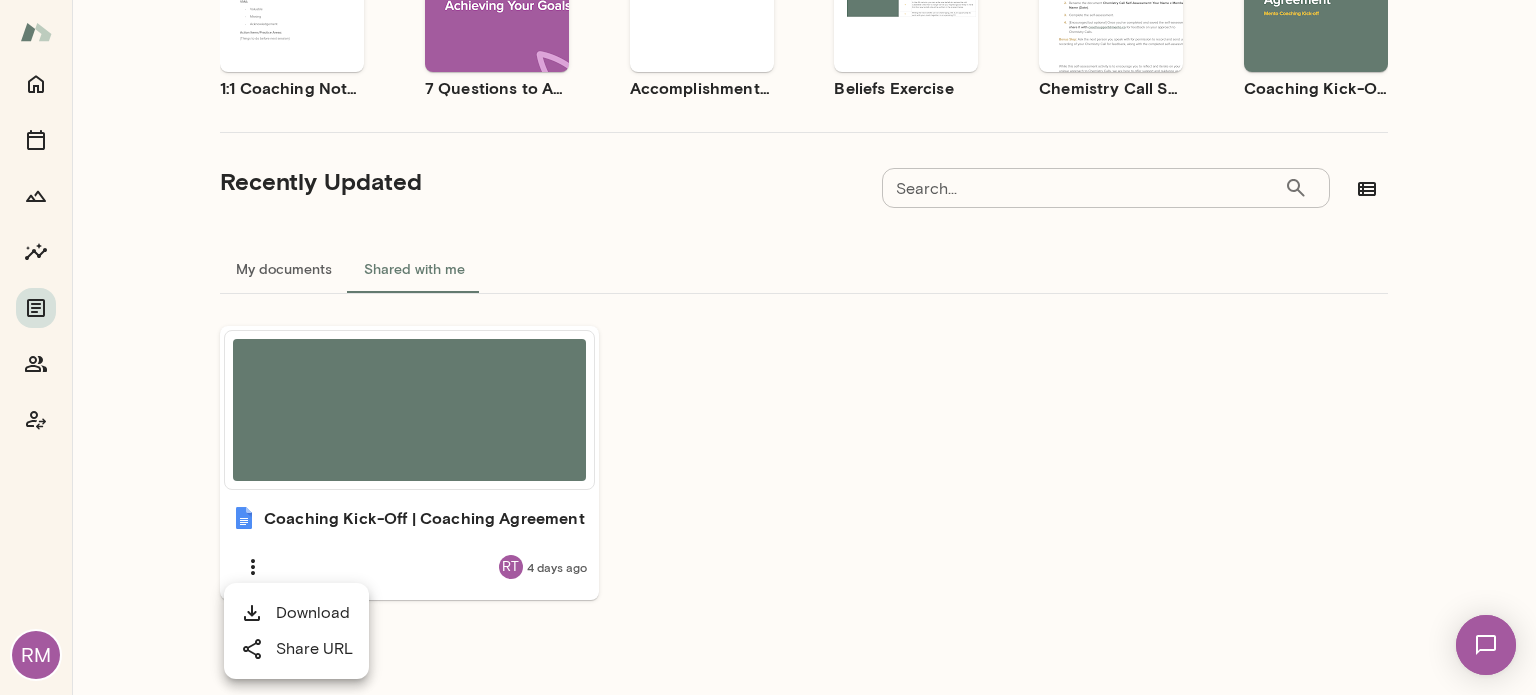 click at bounding box center [768, 347] 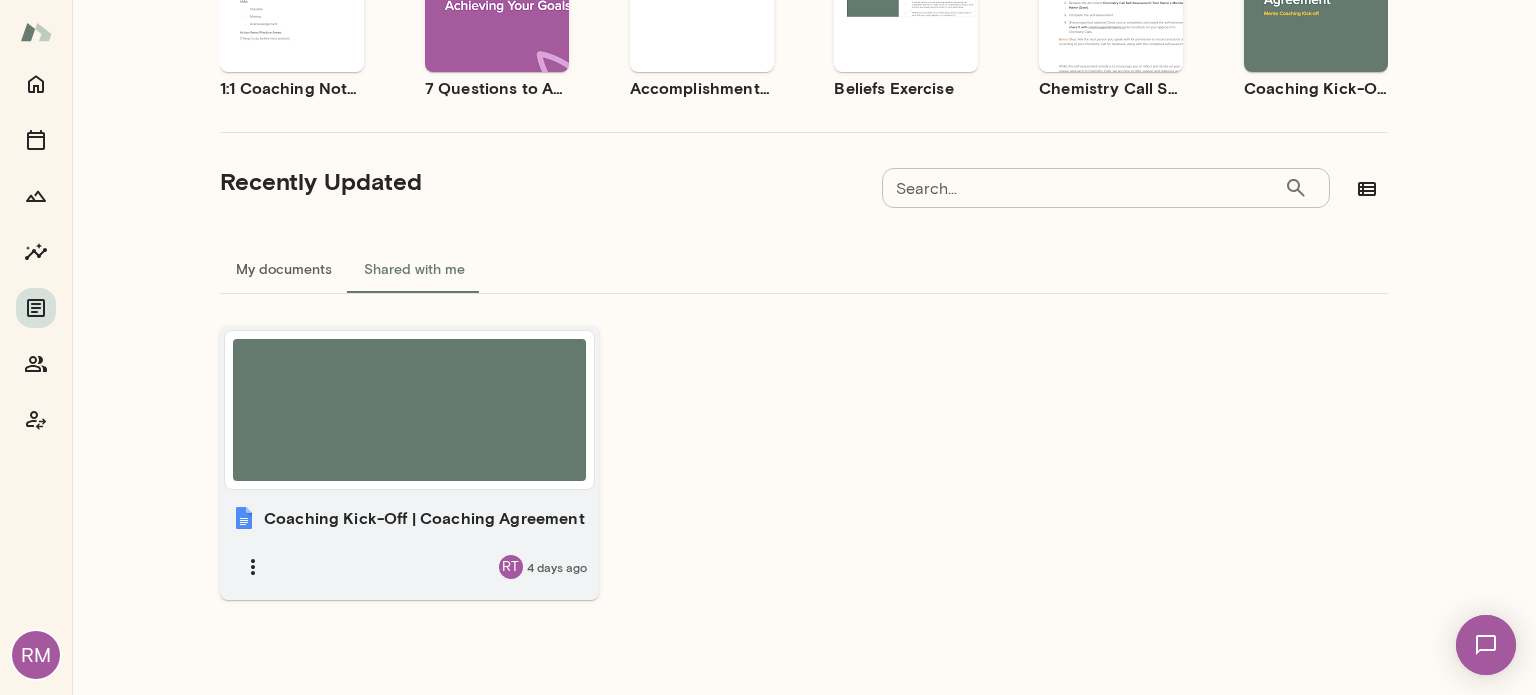 scroll, scrollTop: 0, scrollLeft: 0, axis: both 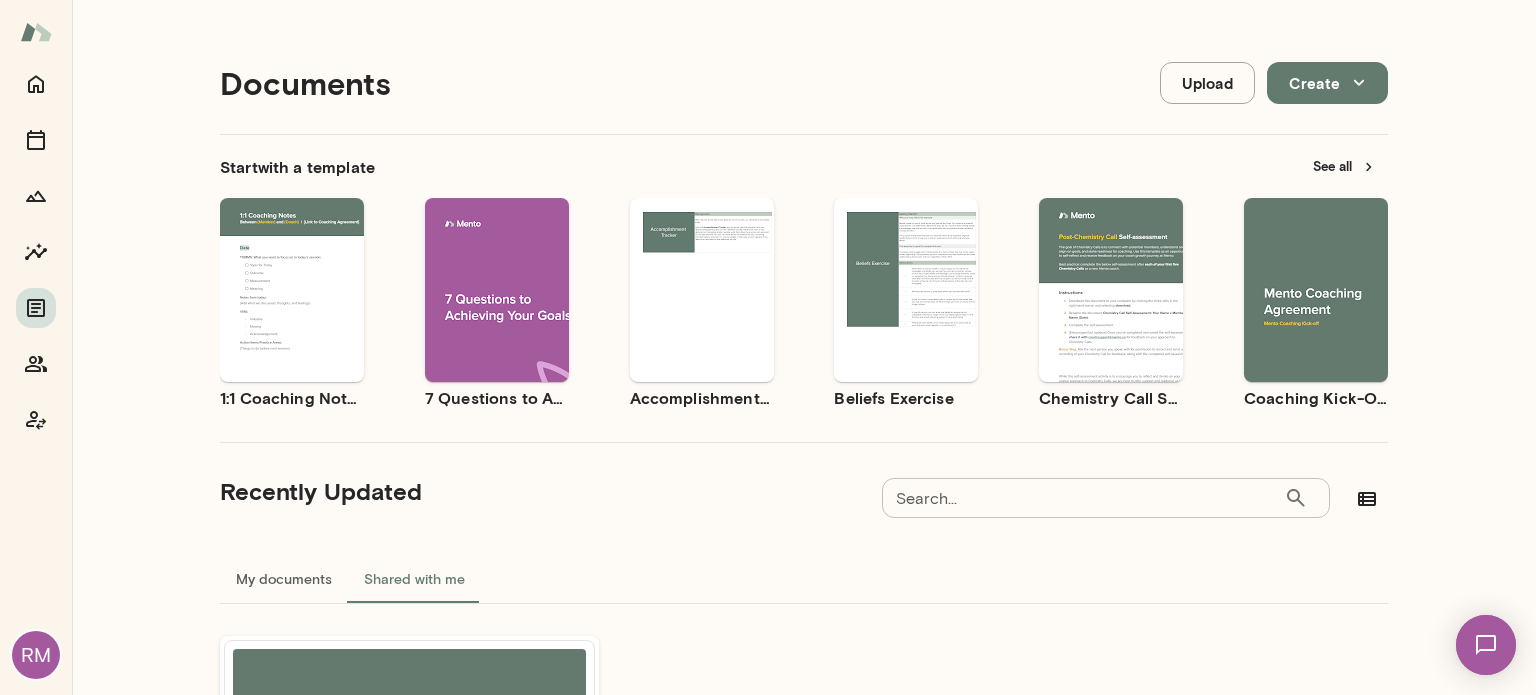 click on "See all" at bounding box center [1344, 166] 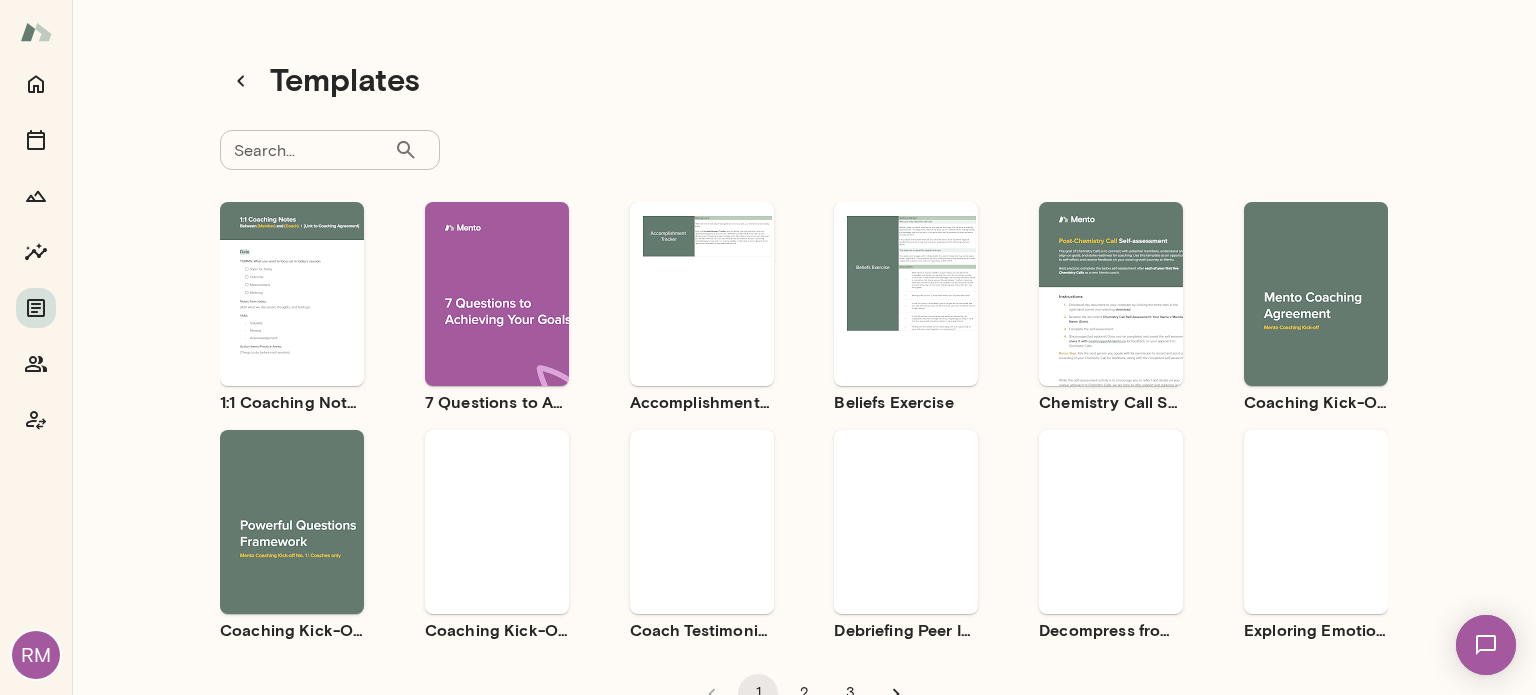 scroll, scrollTop: 66, scrollLeft: 0, axis: vertical 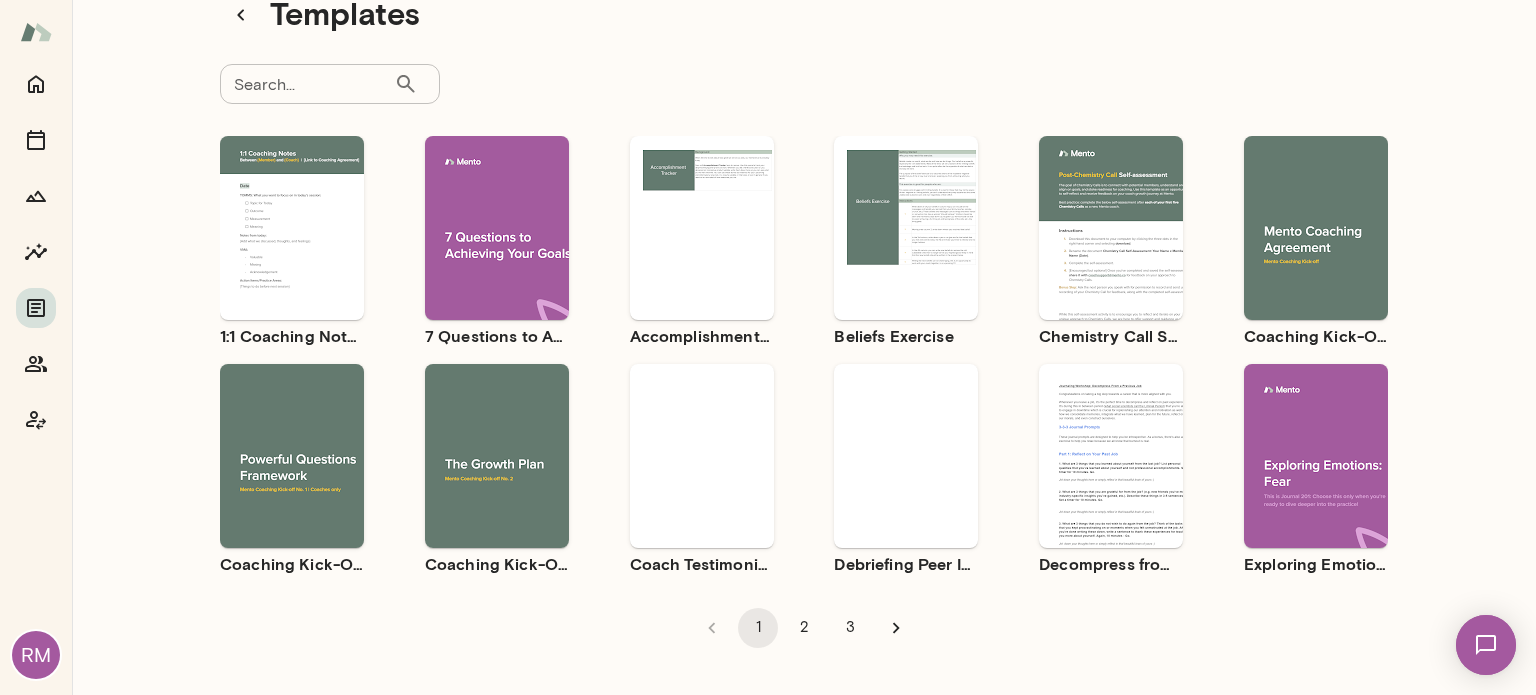 click on "Use template" at bounding box center [508, 439] 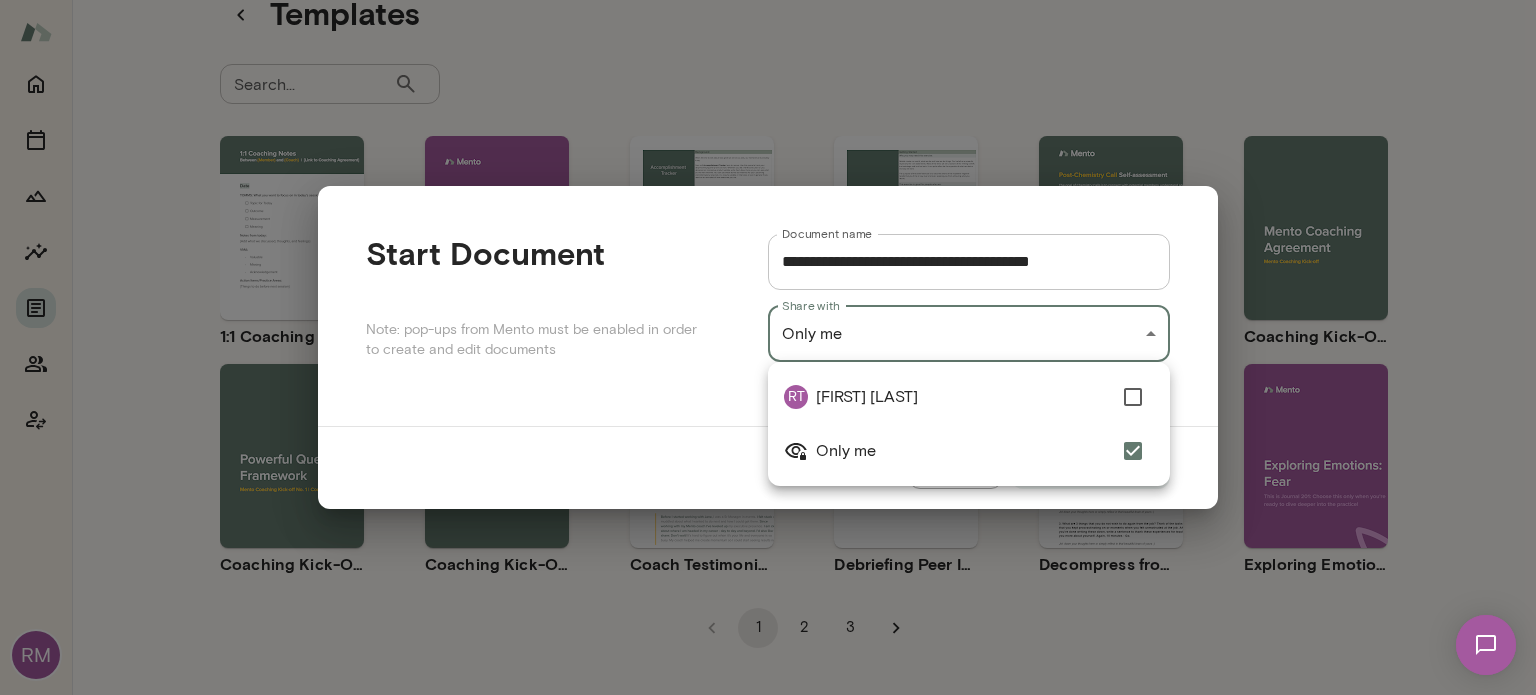 click on "**********" at bounding box center [768, 0] 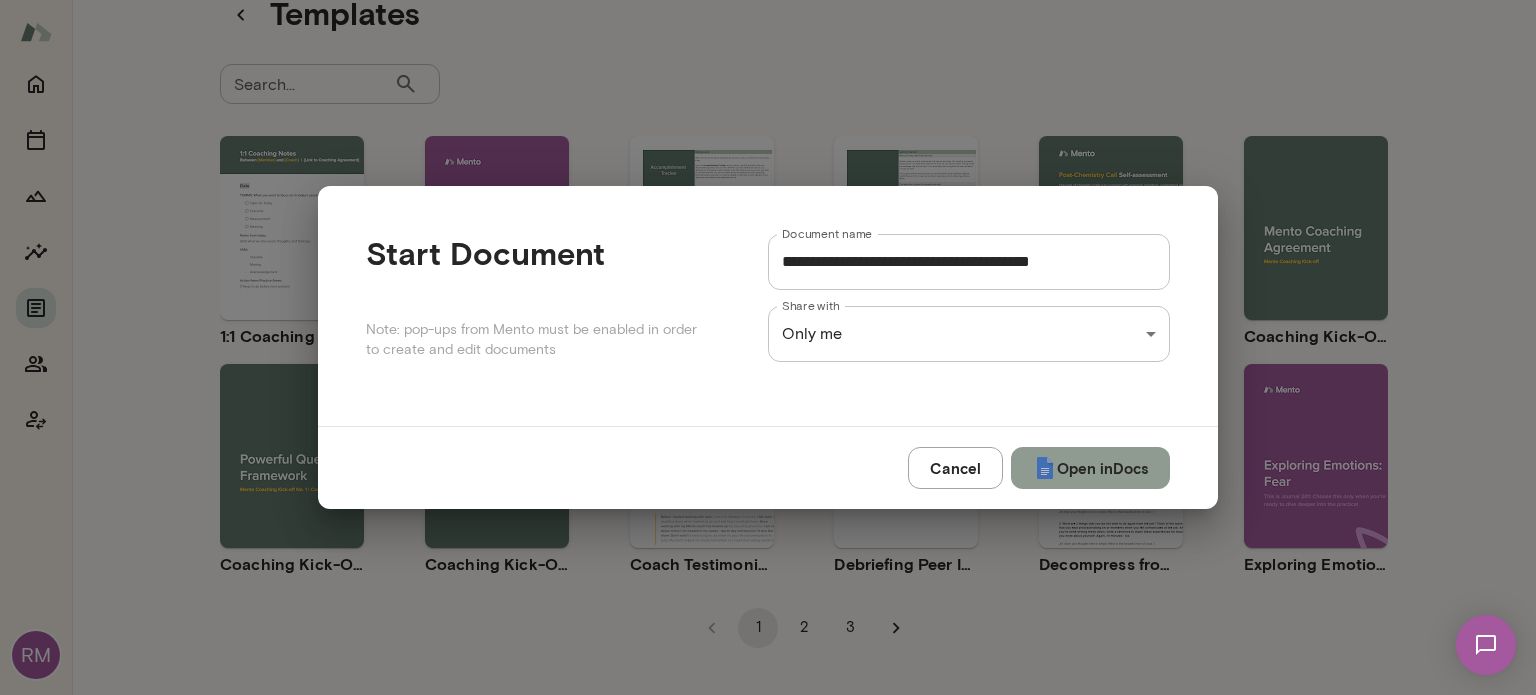 click on "Open in  Docs" at bounding box center (1090, 468) 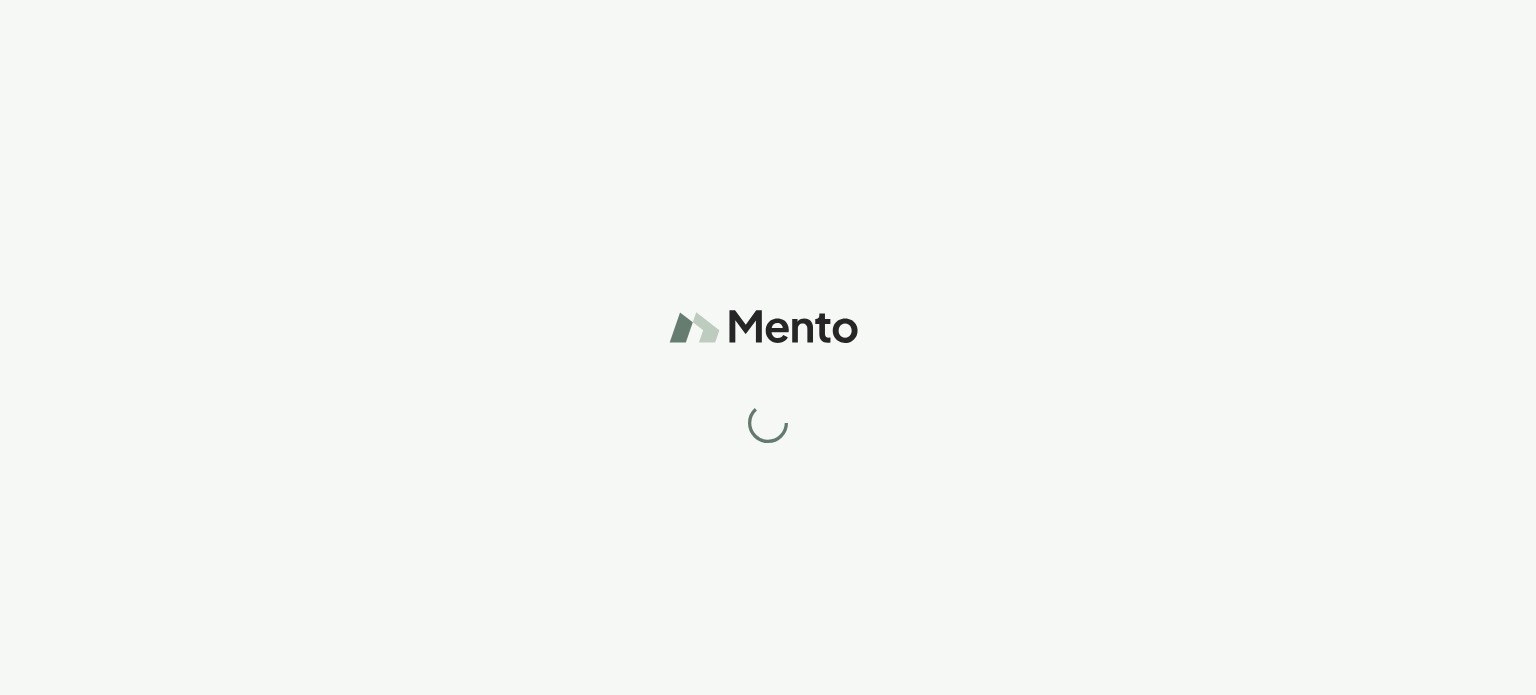 scroll, scrollTop: 0, scrollLeft: 0, axis: both 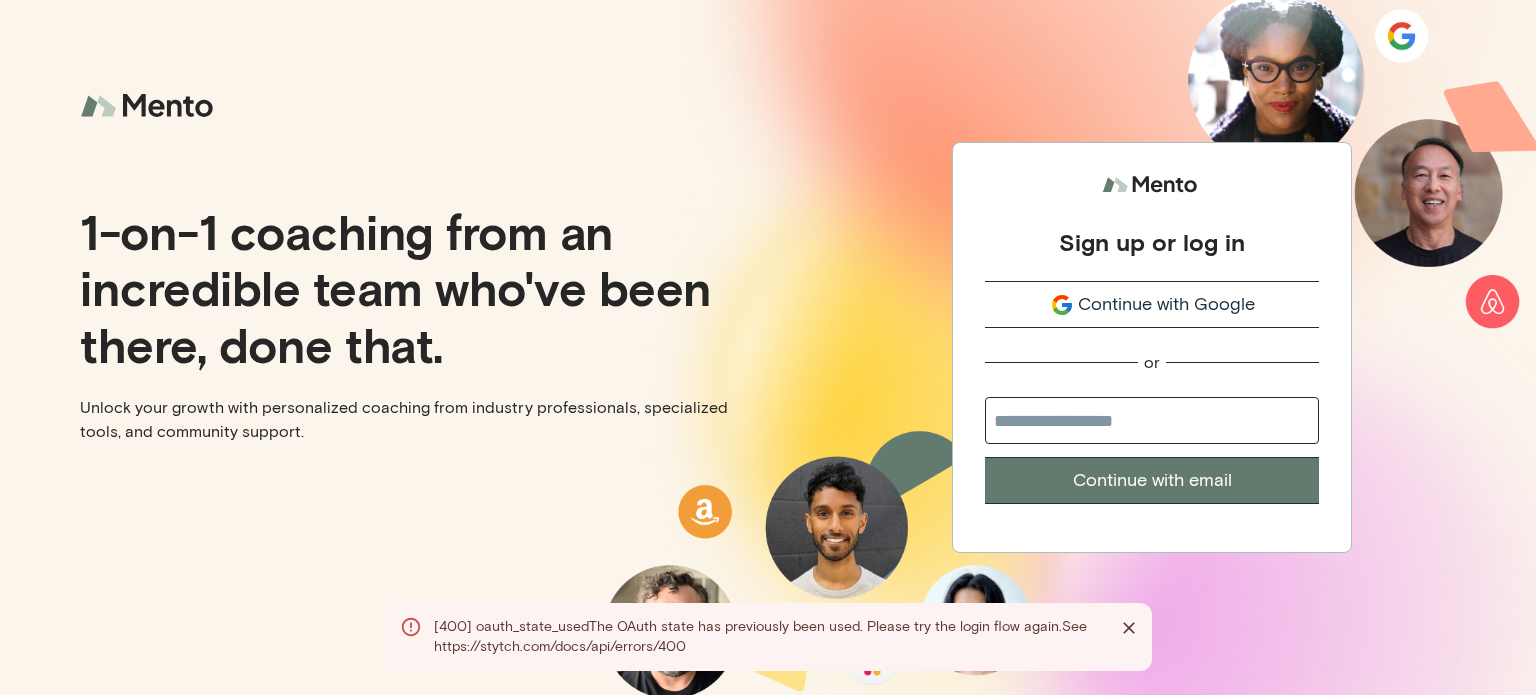 click on "Continue with Google" at bounding box center [1166, 304] 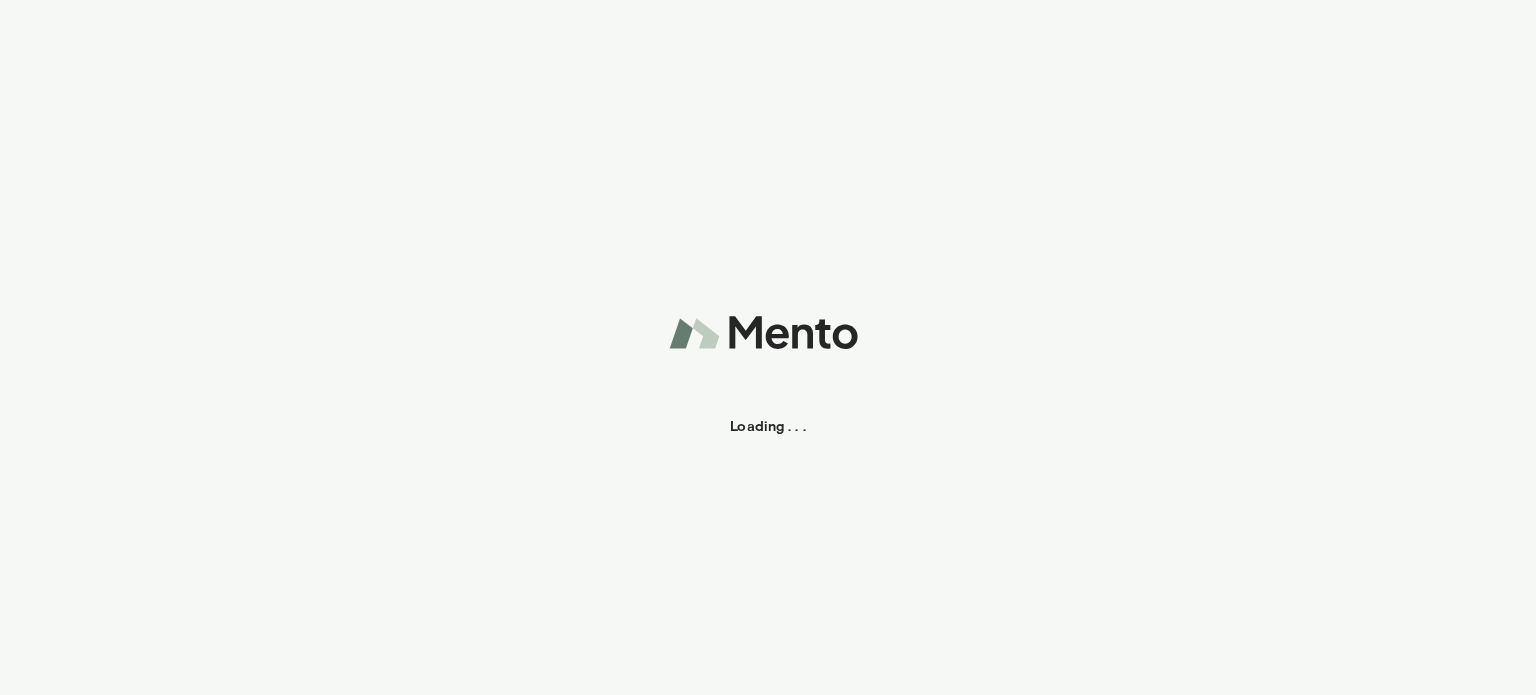 scroll, scrollTop: 0, scrollLeft: 0, axis: both 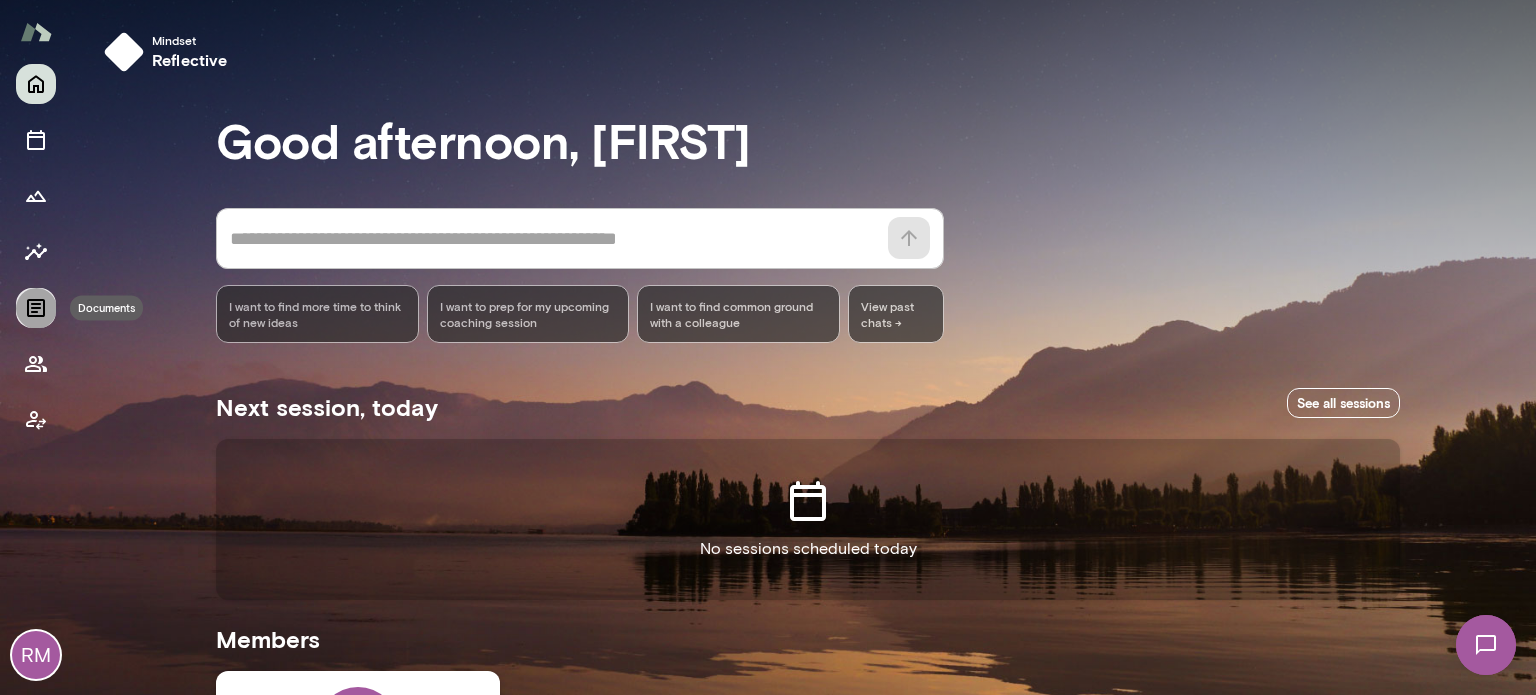 click at bounding box center (36, 308) 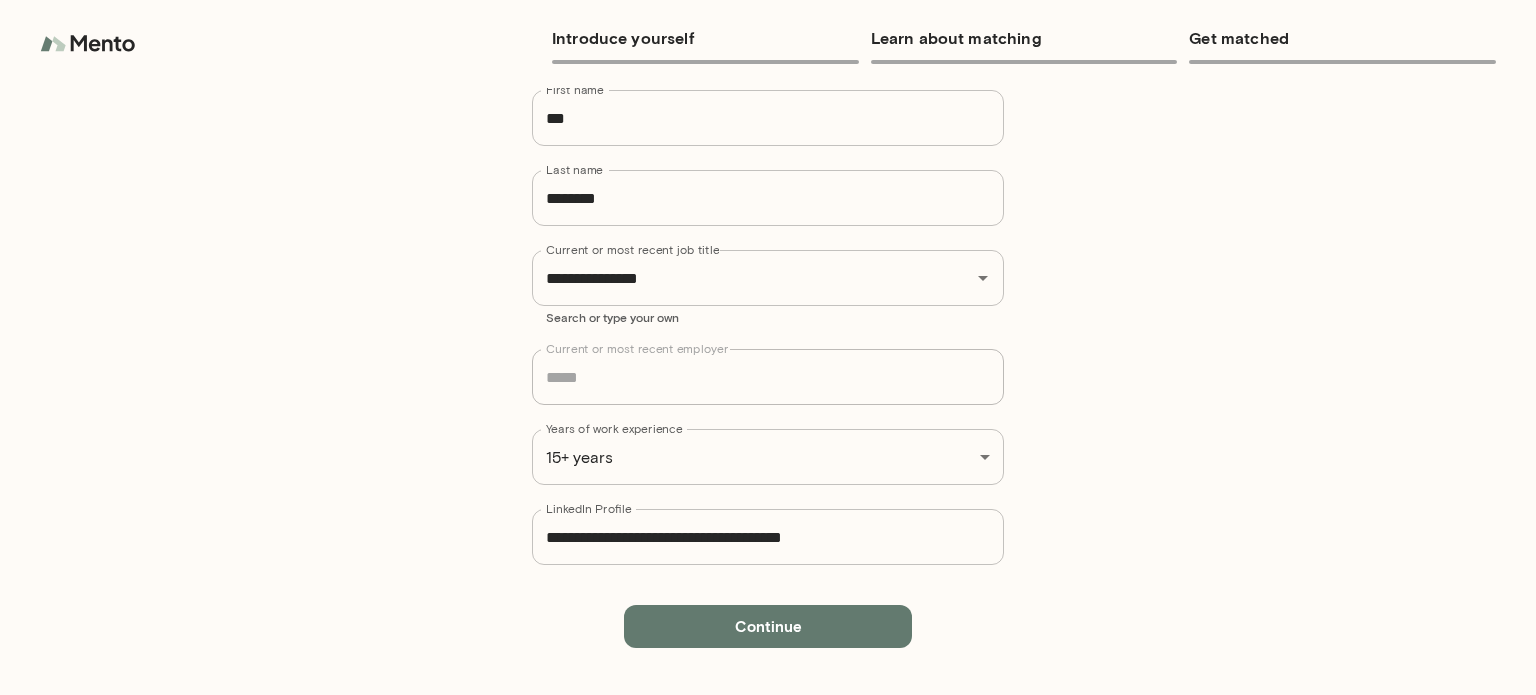 scroll, scrollTop: 68, scrollLeft: 0, axis: vertical 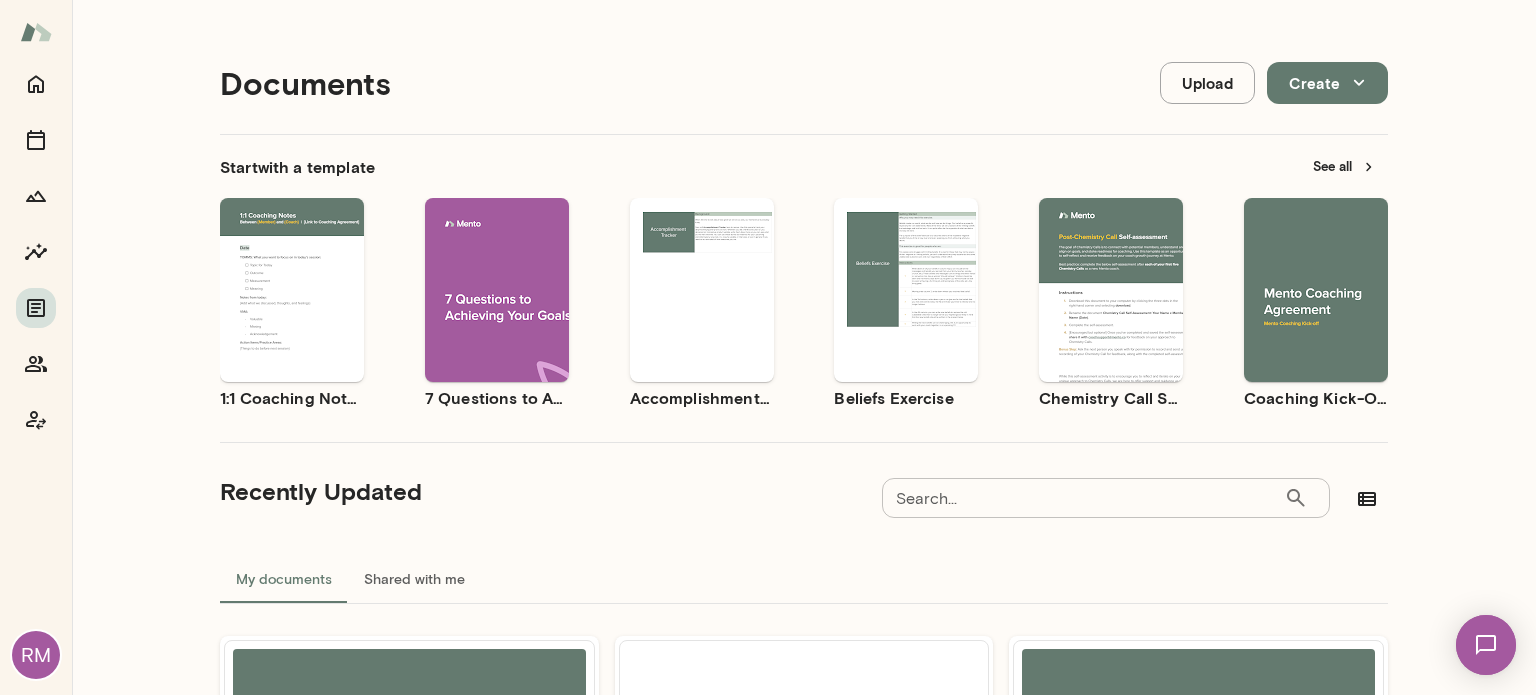 click on "See all" at bounding box center [1344, 166] 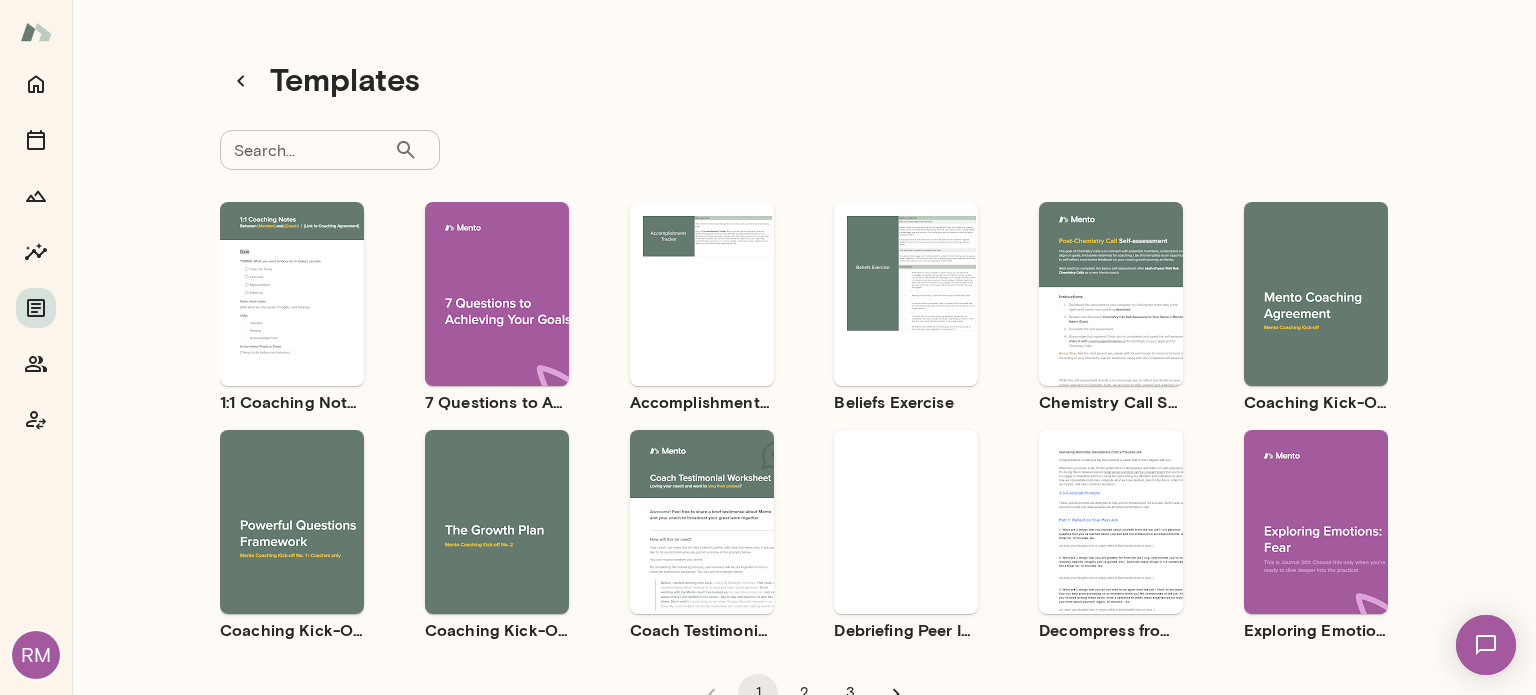 click on "Use template" at bounding box center (304, 505) 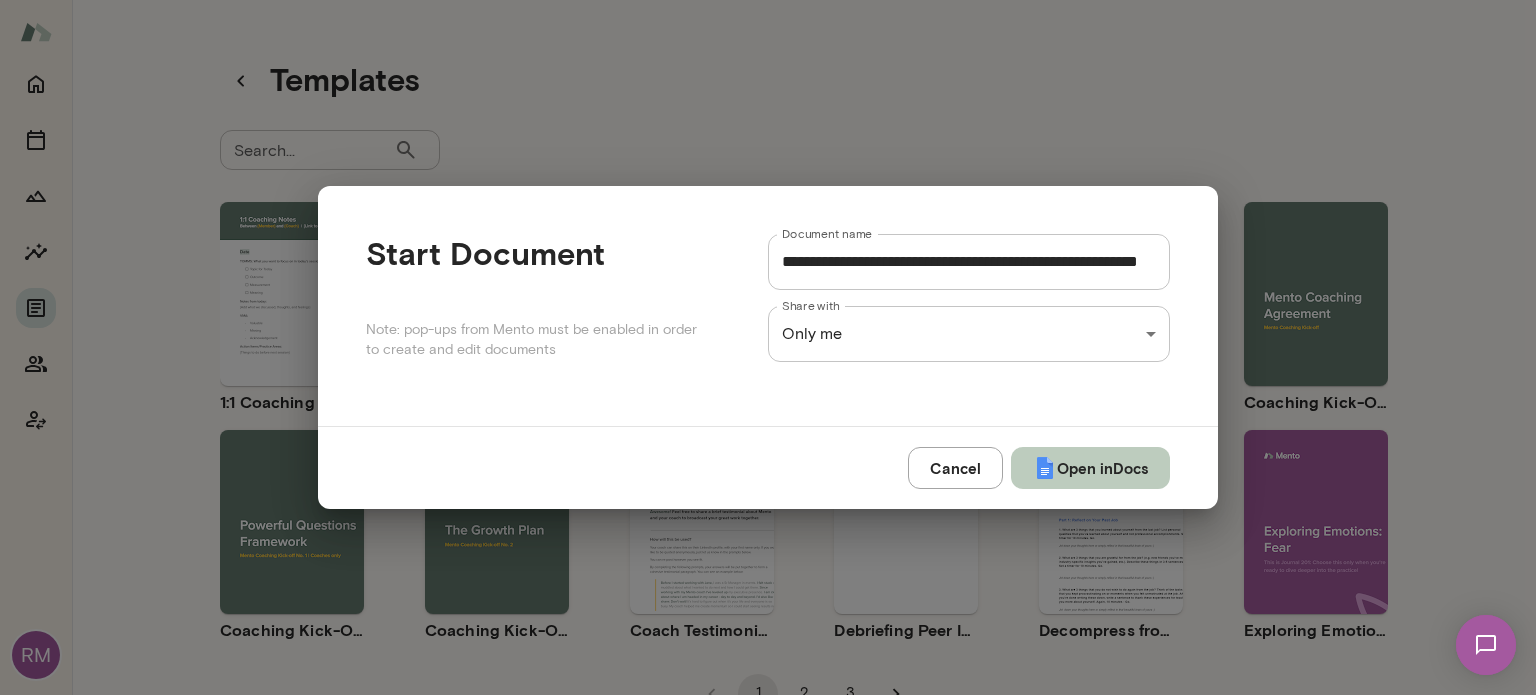 click on "Open in  Docs" at bounding box center (1090, 468) 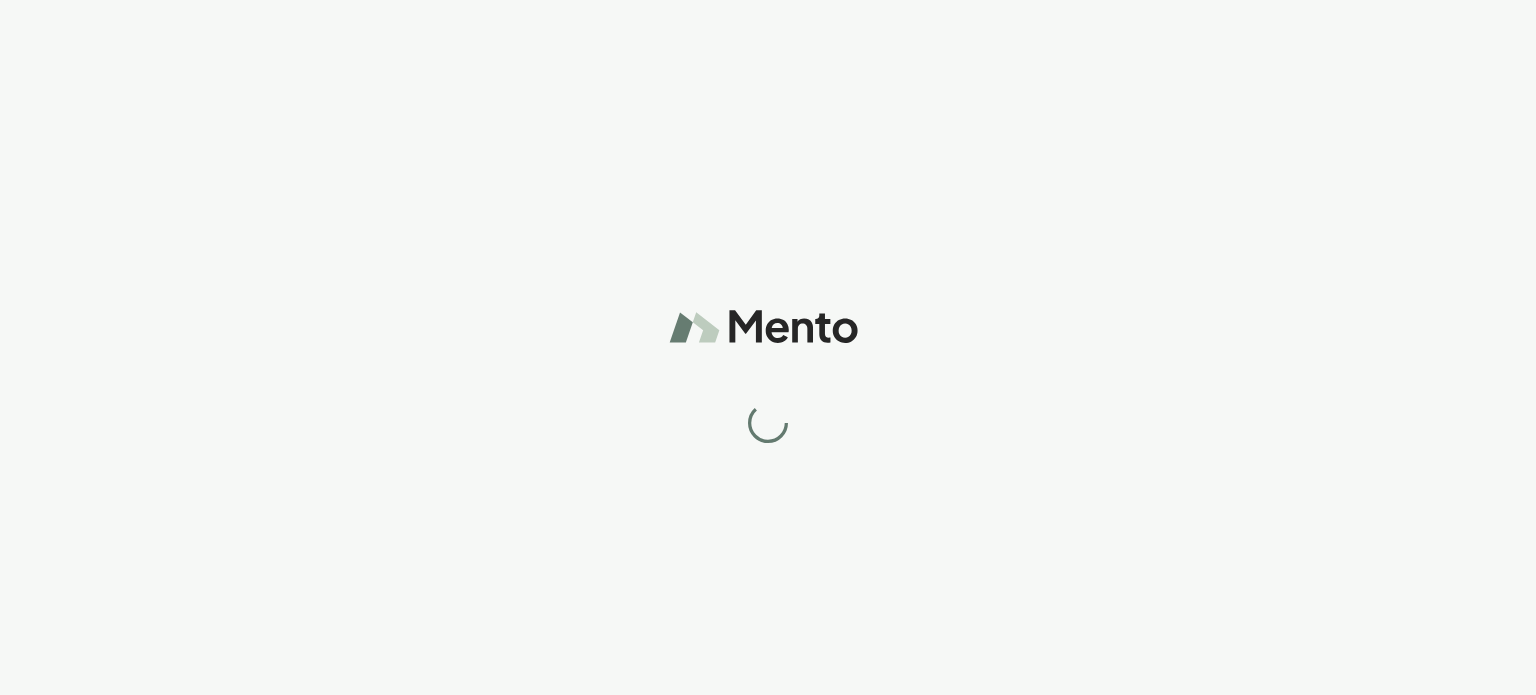 scroll, scrollTop: 0, scrollLeft: 0, axis: both 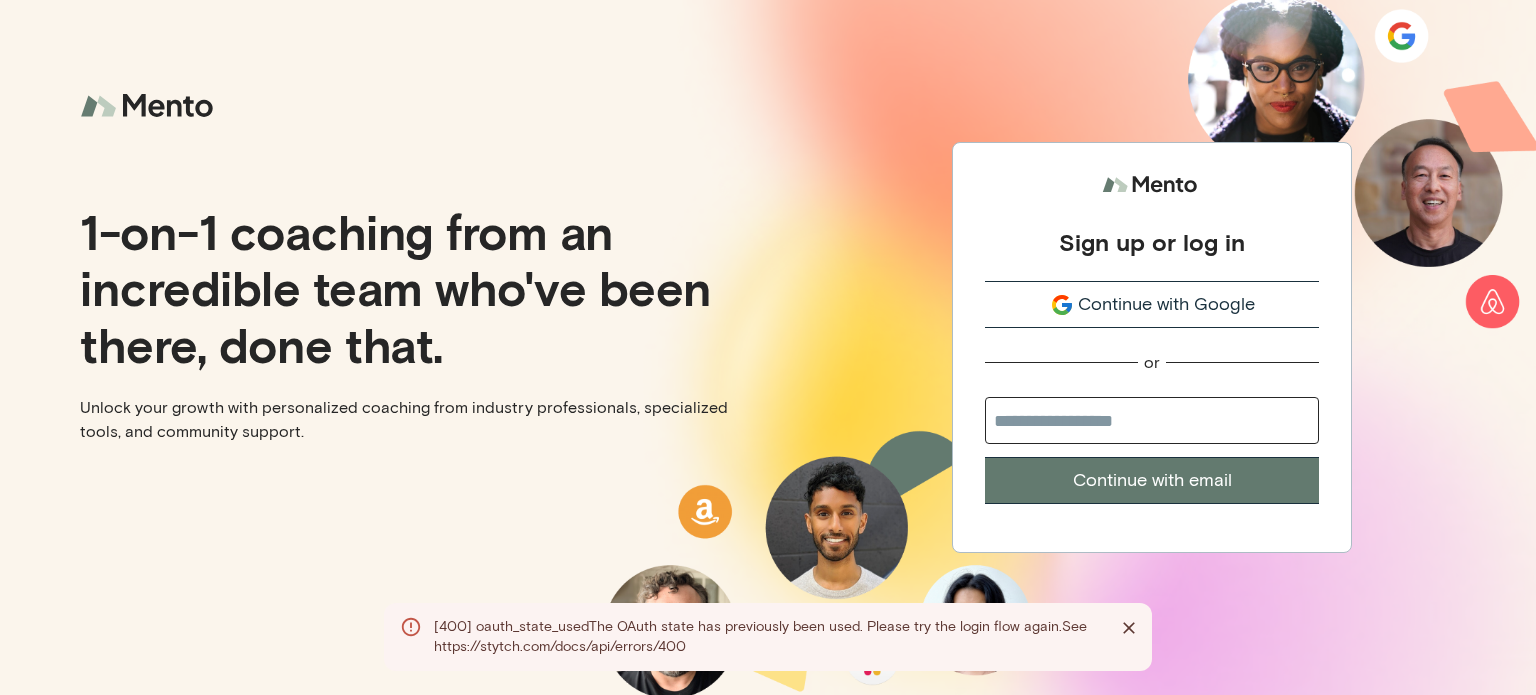 click on "Continue with Google" at bounding box center (1152, 304) 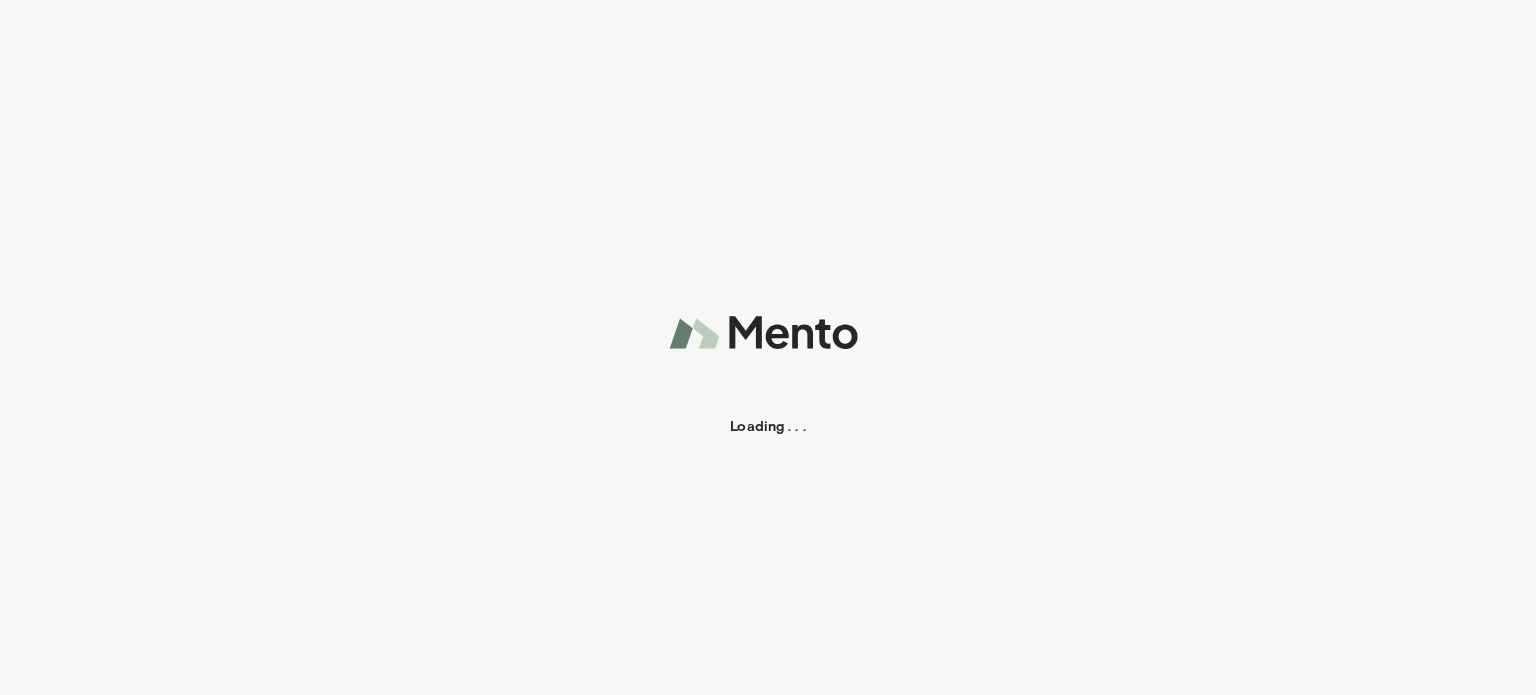 scroll, scrollTop: 0, scrollLeft: 0, axis: both 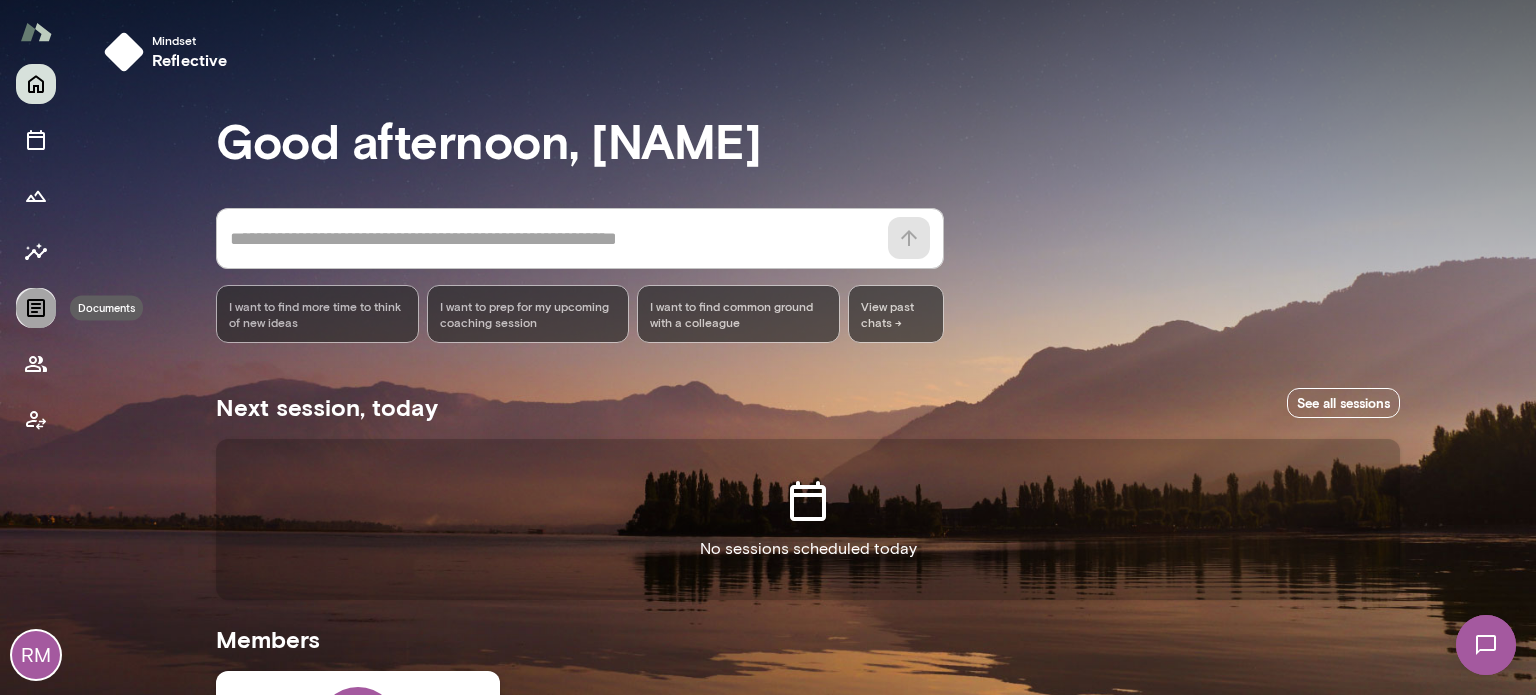 click at bounding box center [36, 308] 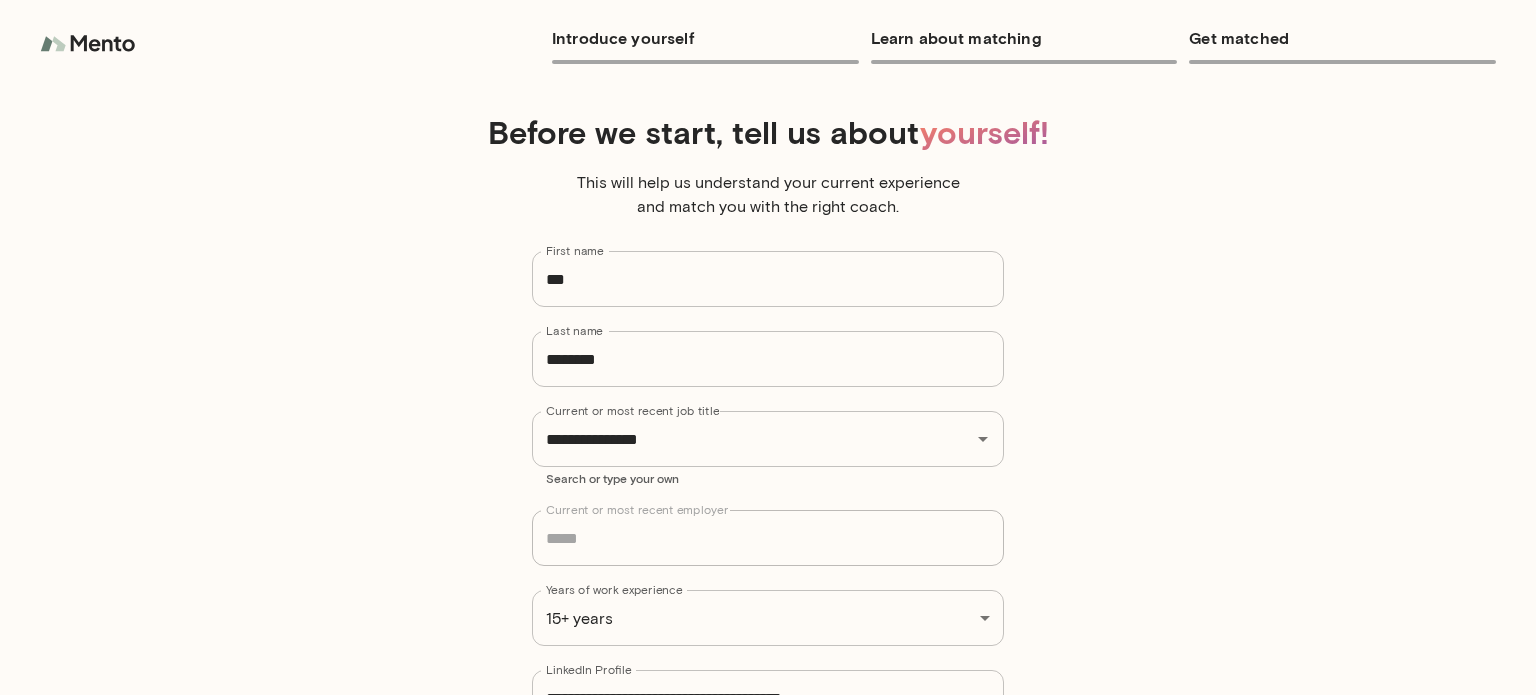 scroll, scrollTop: 0, scrollLeft: 0, axis: both 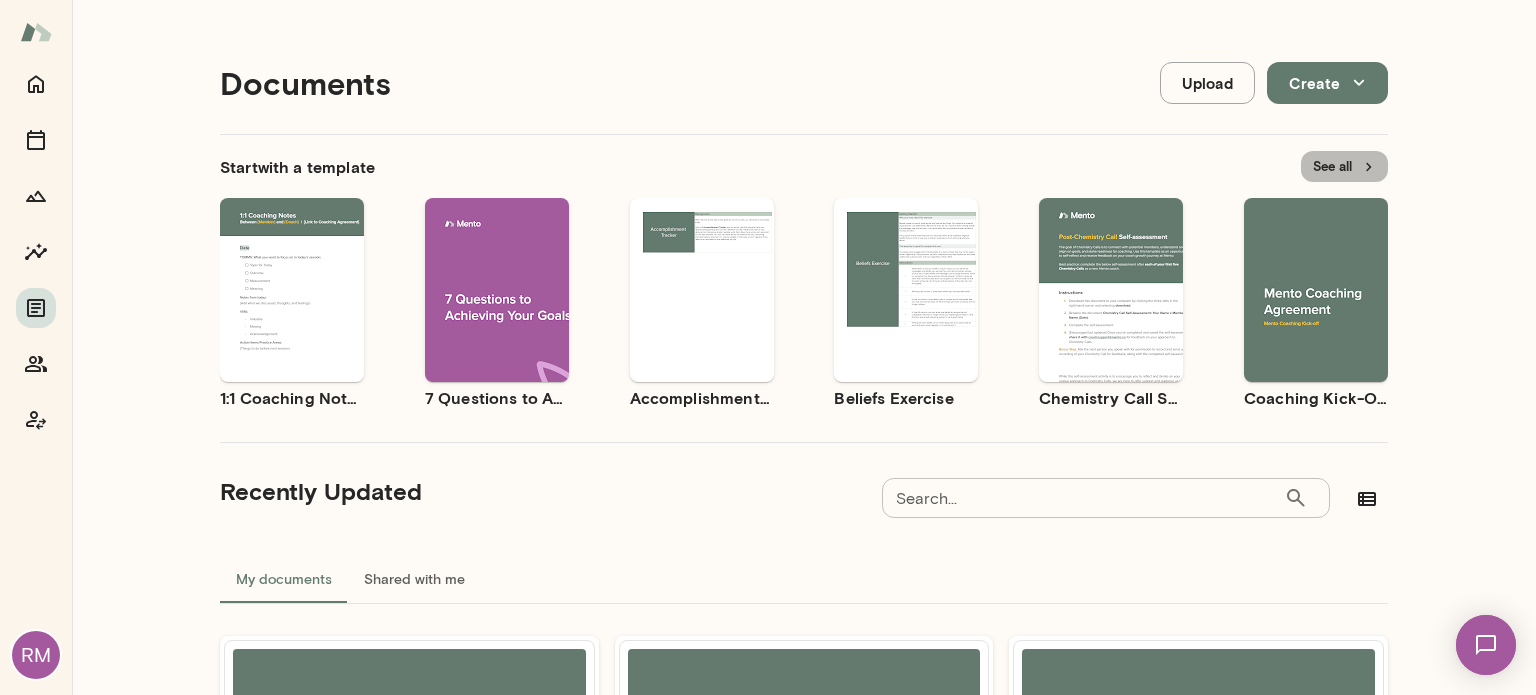 click on "See all" at bounding box center [1344, 166] 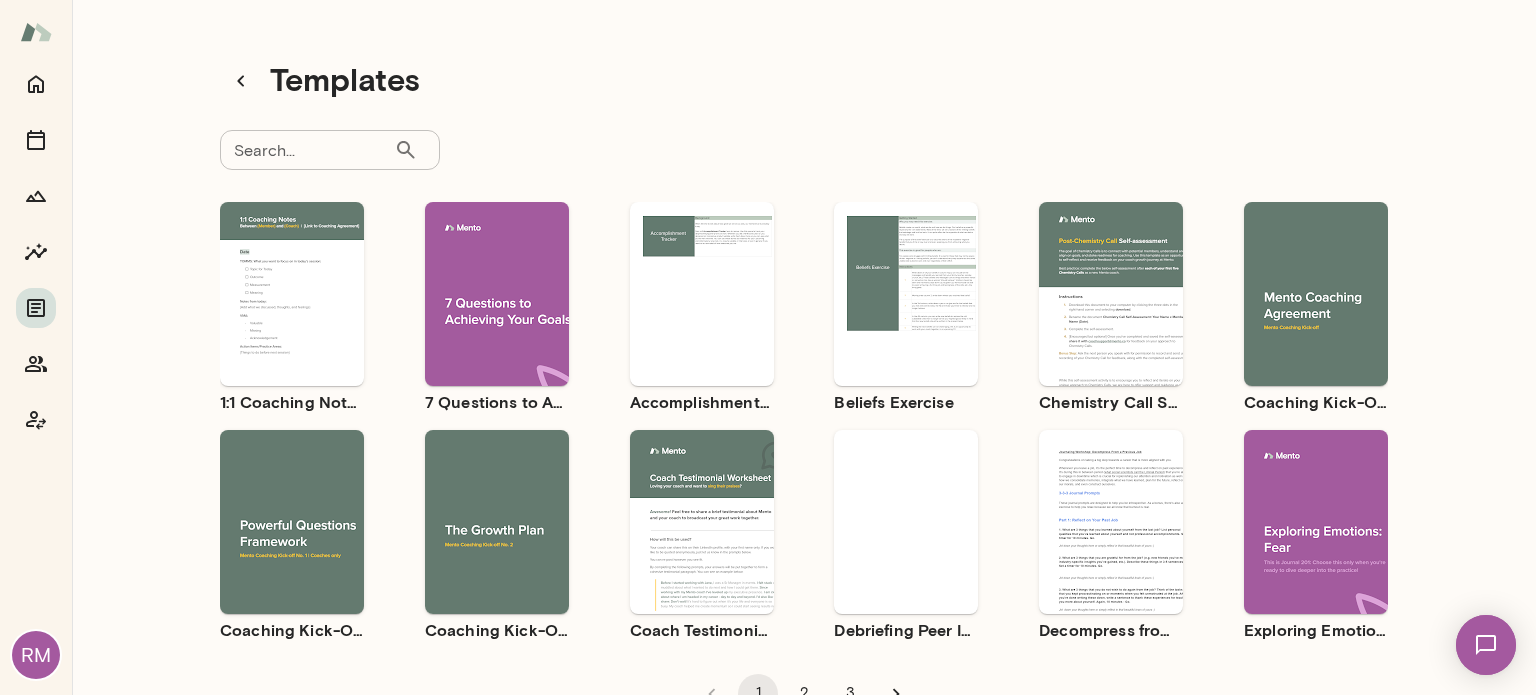 click on "Use template" at bounding box center (508, 505) 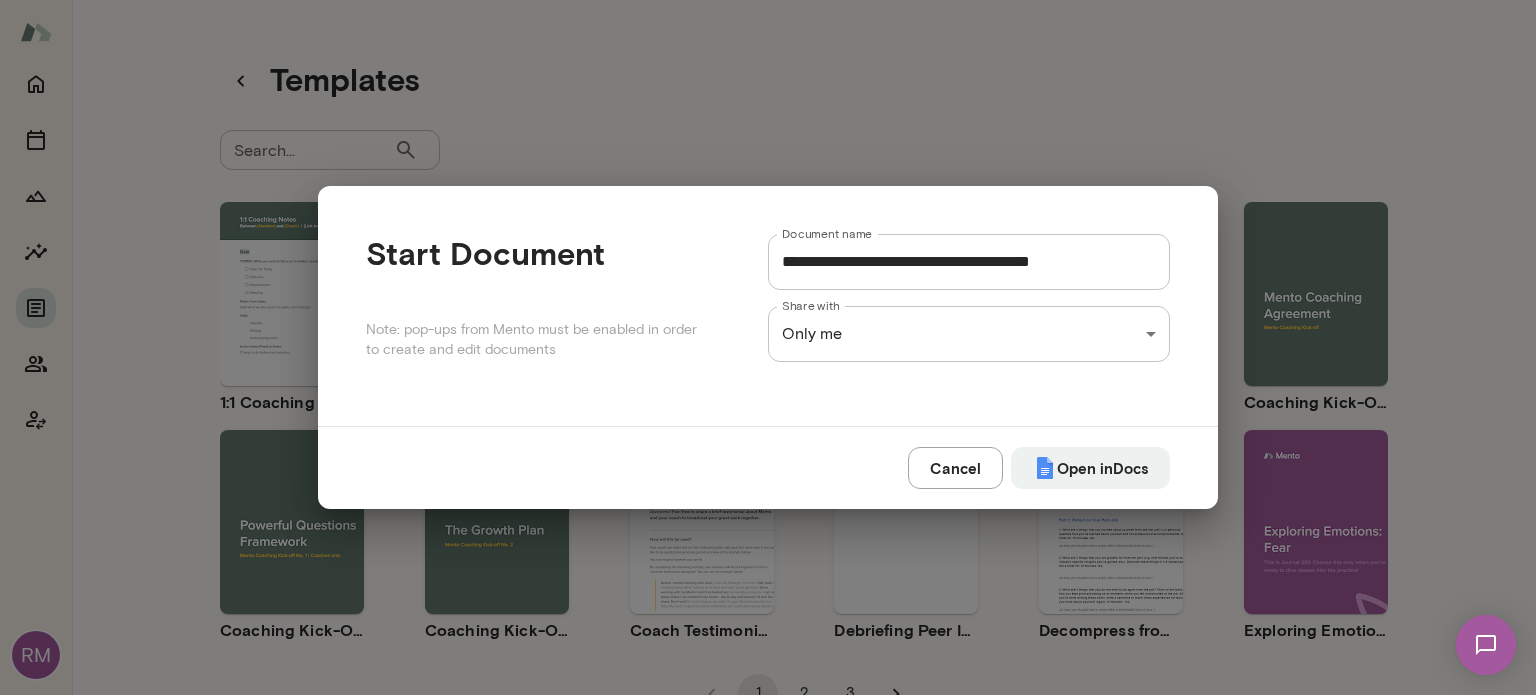 click on "**********" at bounding box center (768, 347) 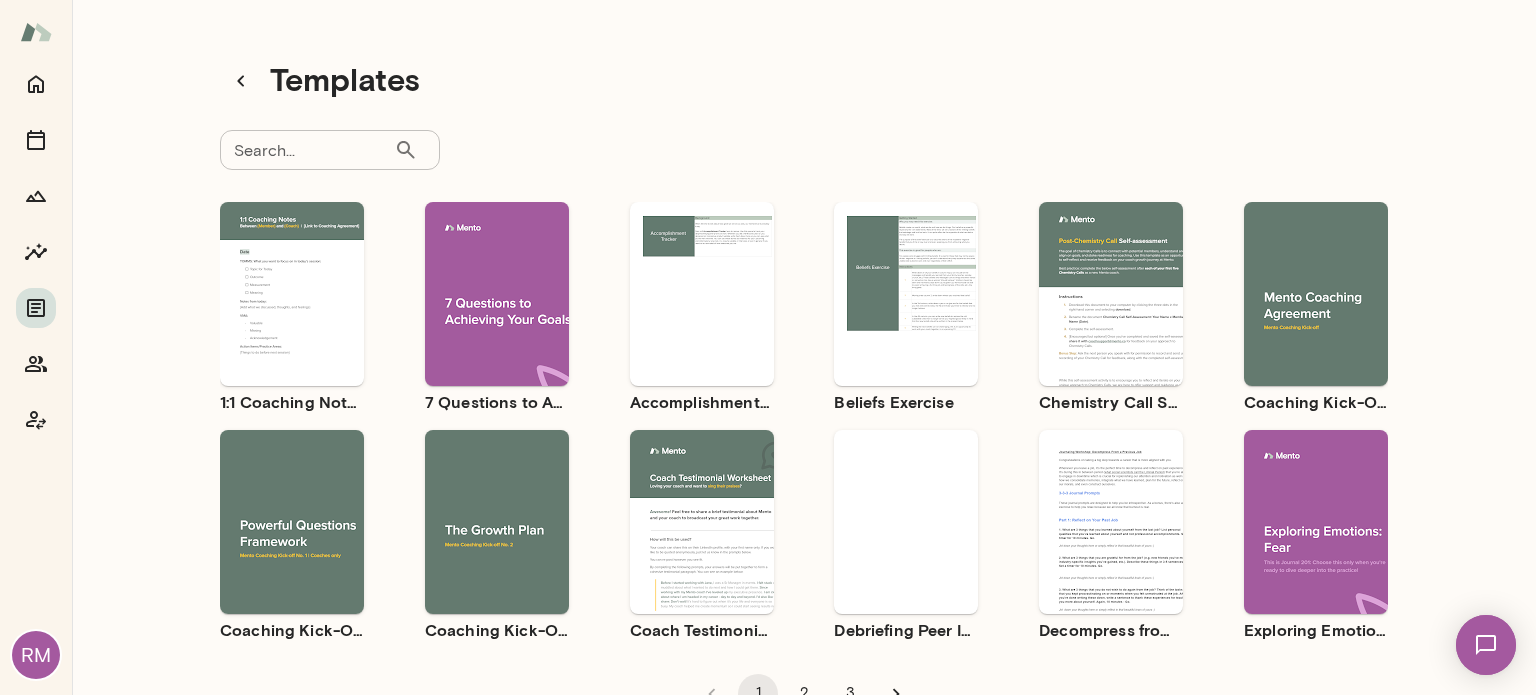 click on "Use template" at bounding box center [304, 505] 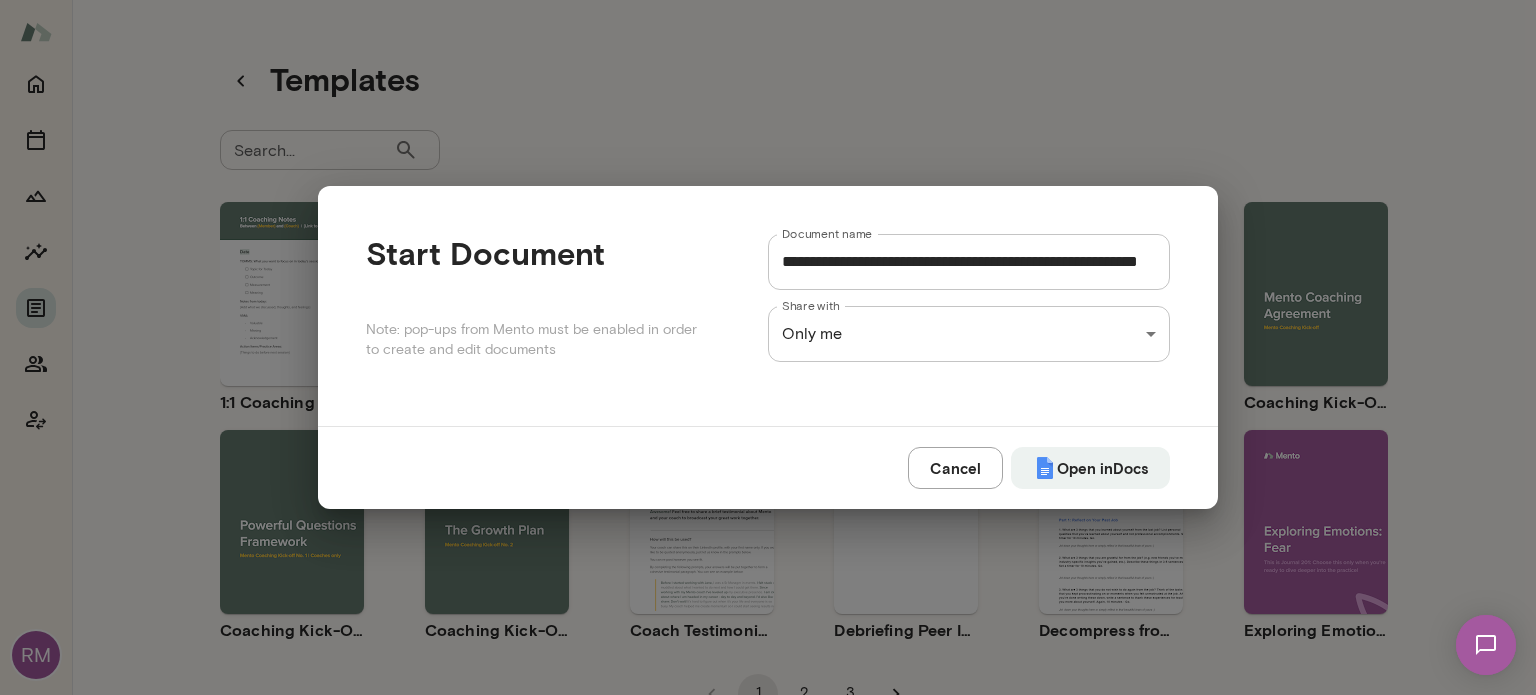 click on "**********" at bounding box center [768, 347] 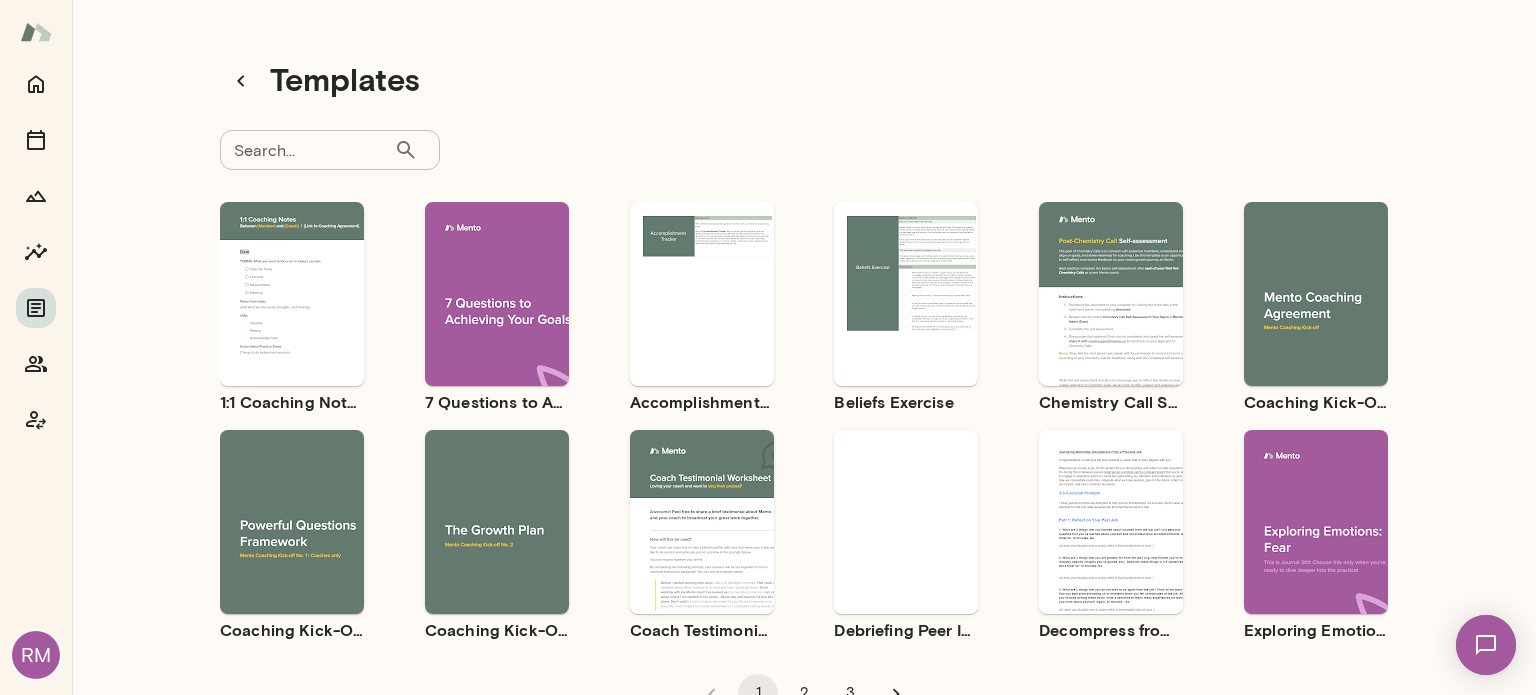 click on "Use template" at bounding box center (508, 505) 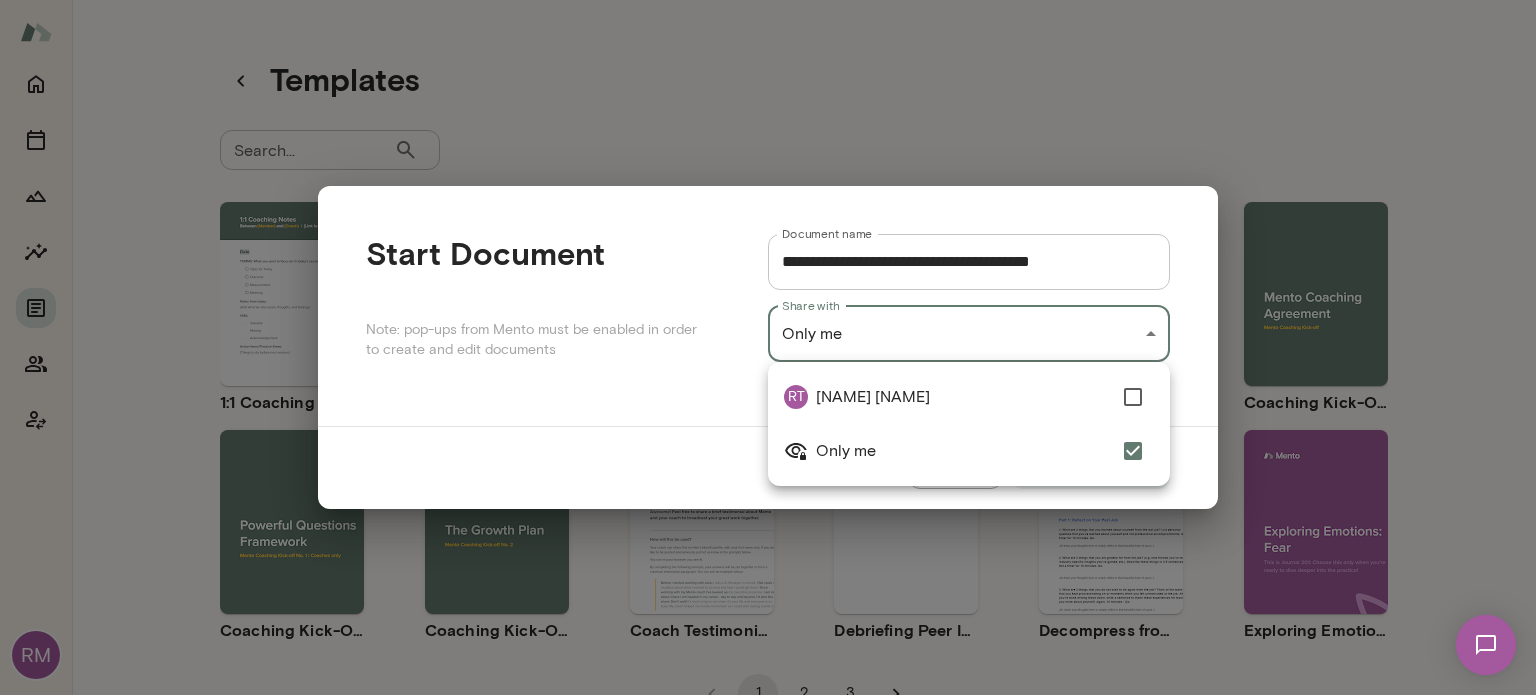 click on "**********" at bounding box center [768, 0] 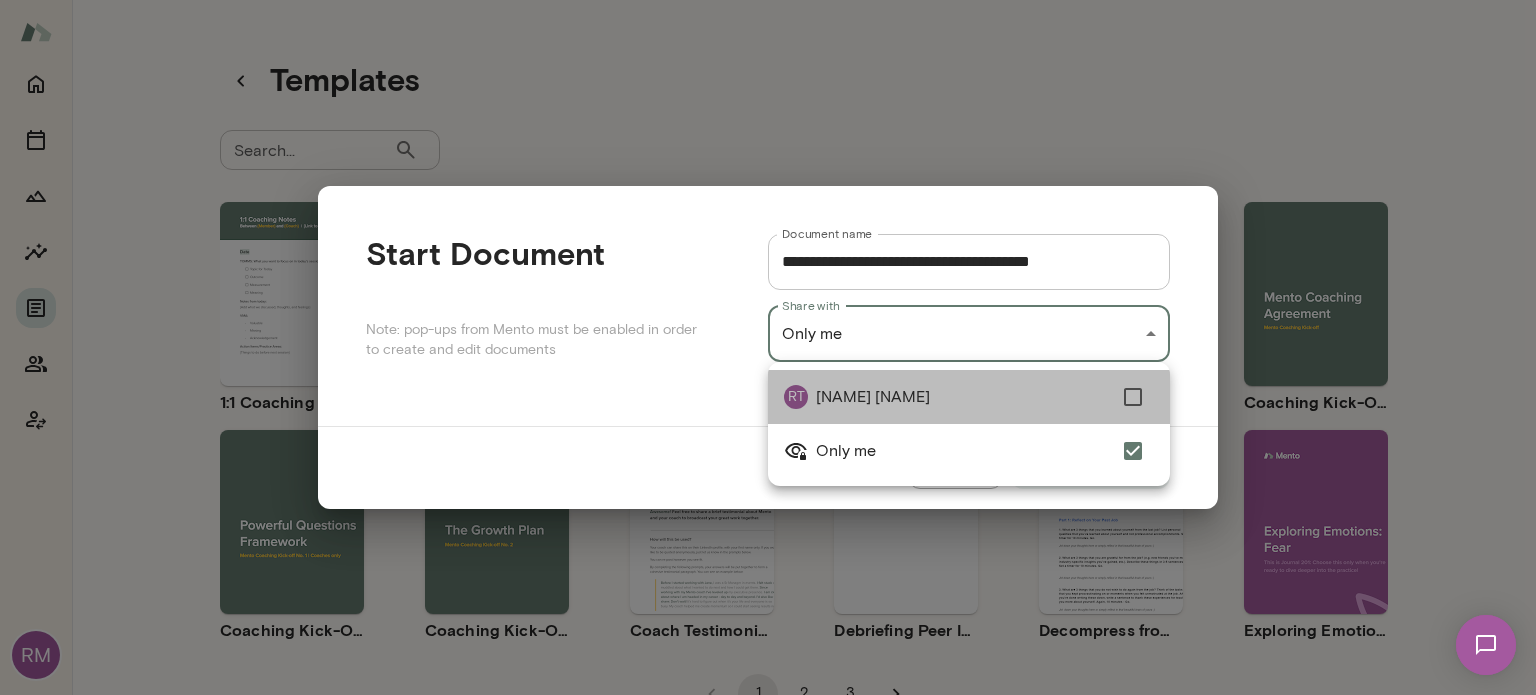 click on "[FIRST] [LAST]" at bounding box center [964, 397] 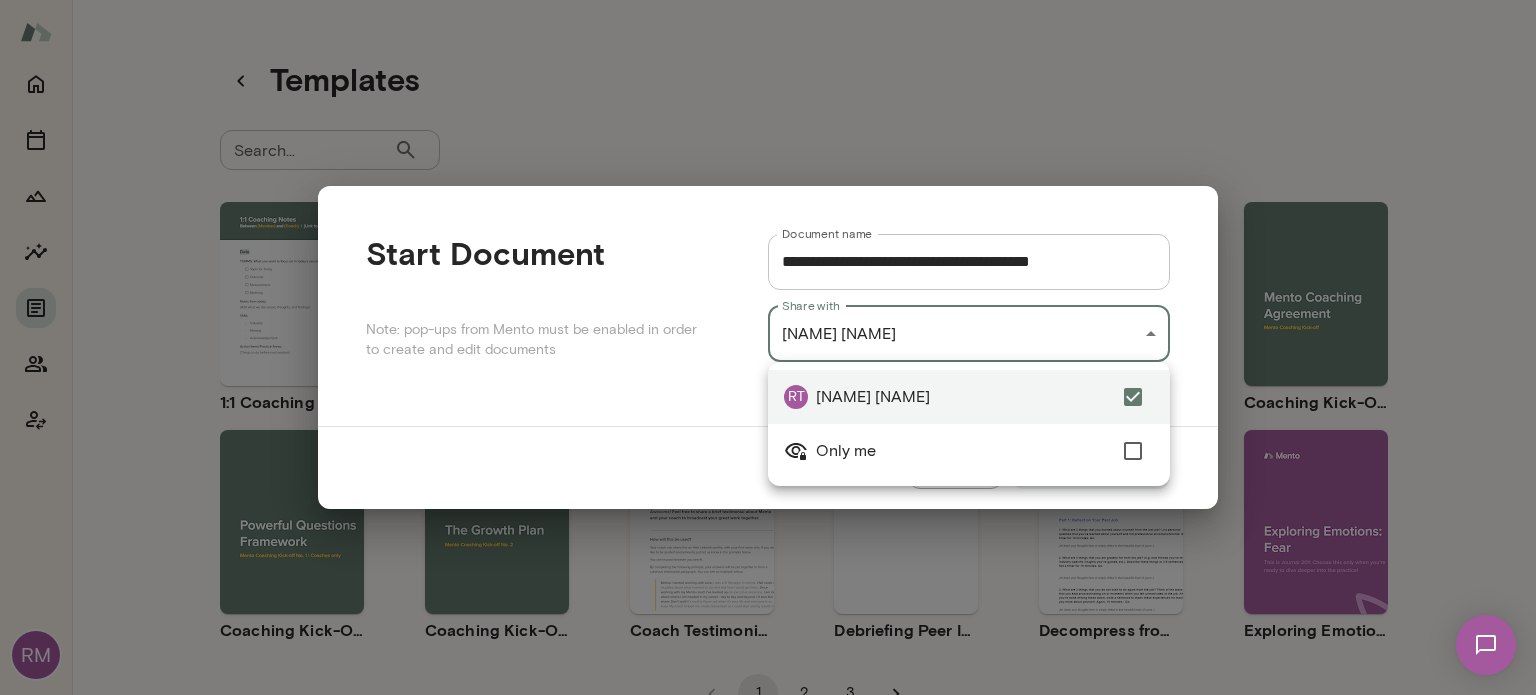 click at bounding box center [768, 347] 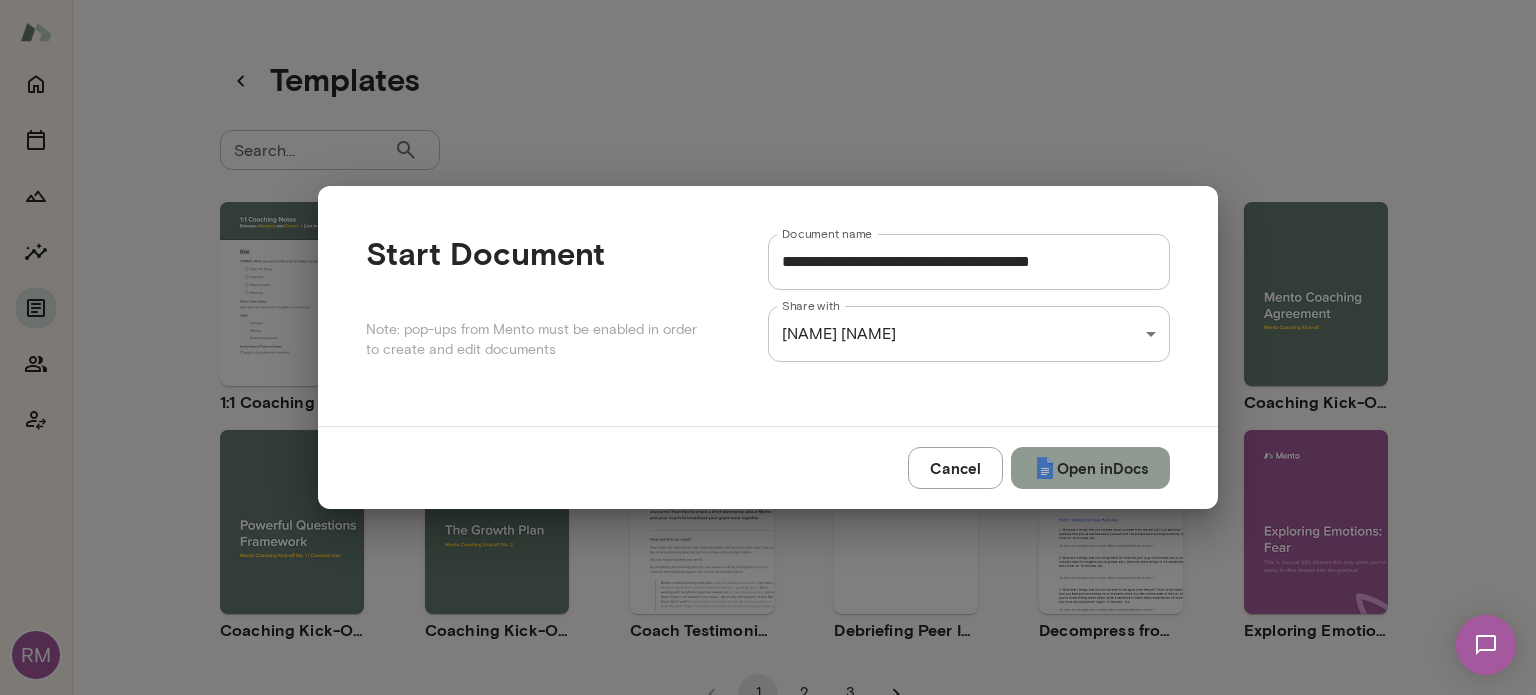 click on "Open in  Docs" at bounding box center (1090, 468) 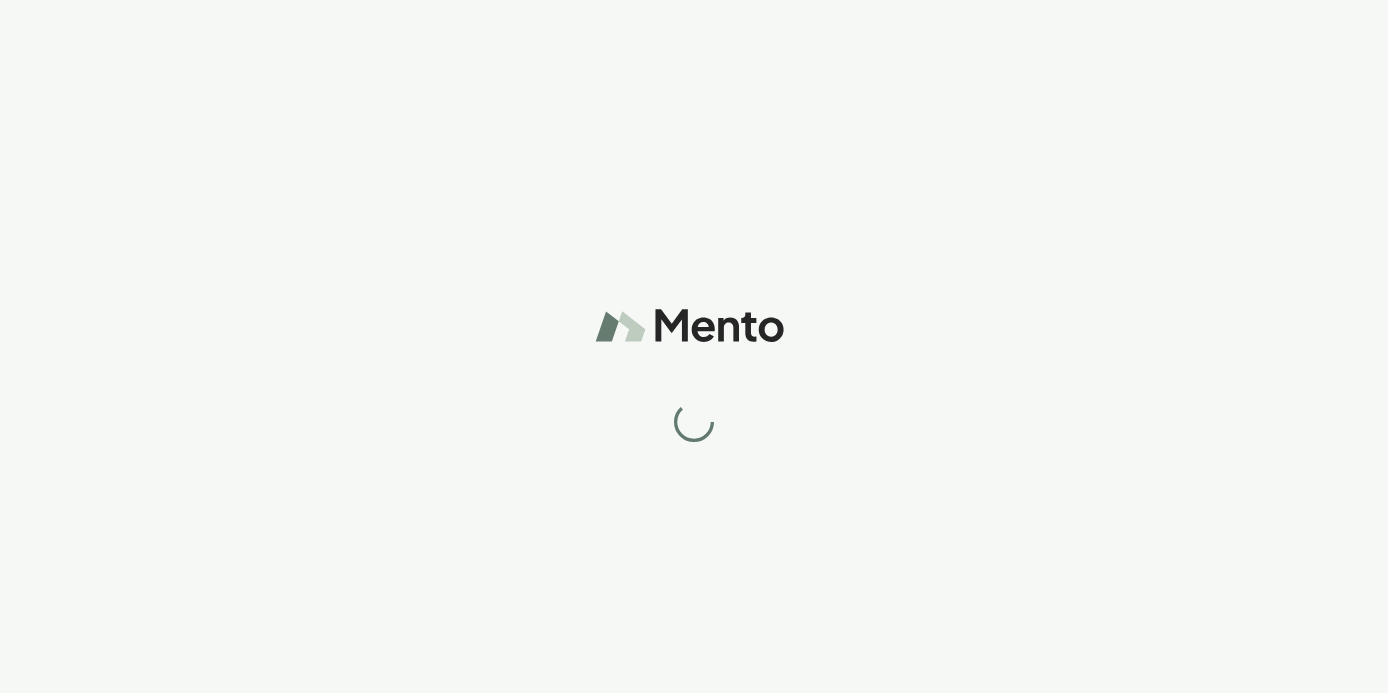 scroll, scrollTop: 0, scrollLeft: 0, axis: both 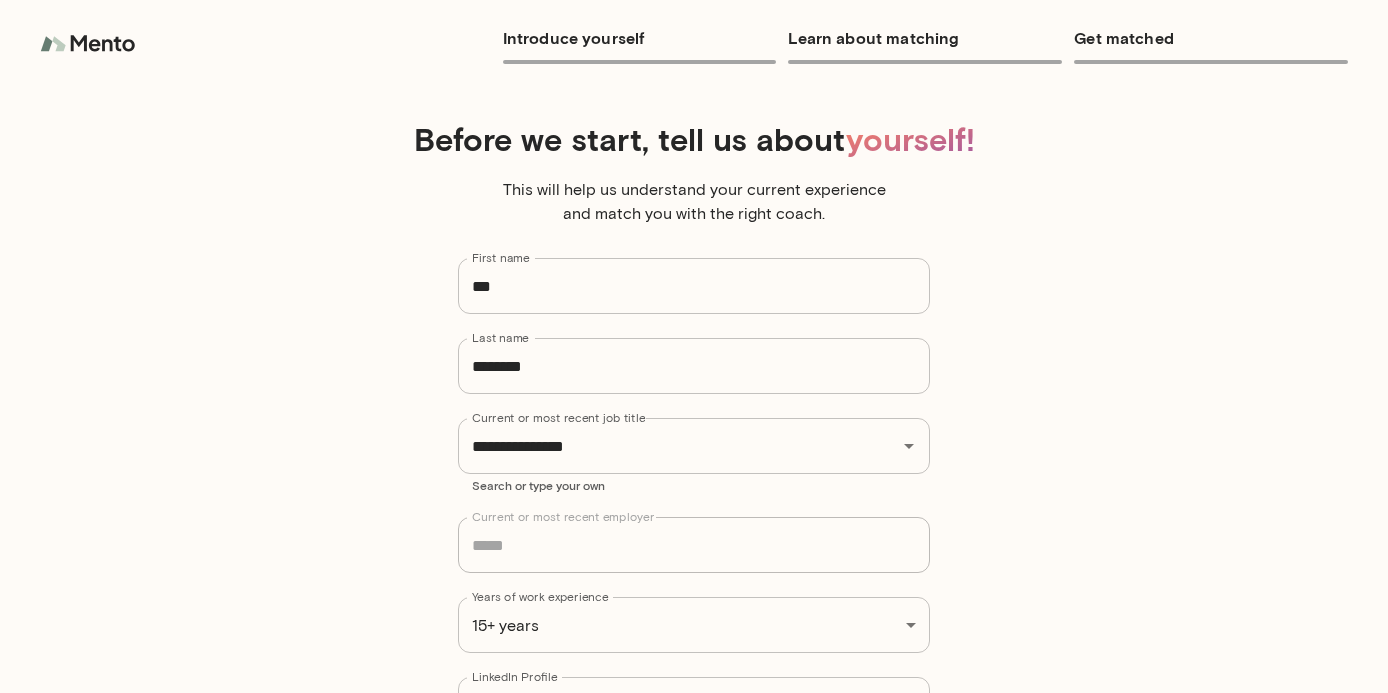 click at bounding box center [90, 44] 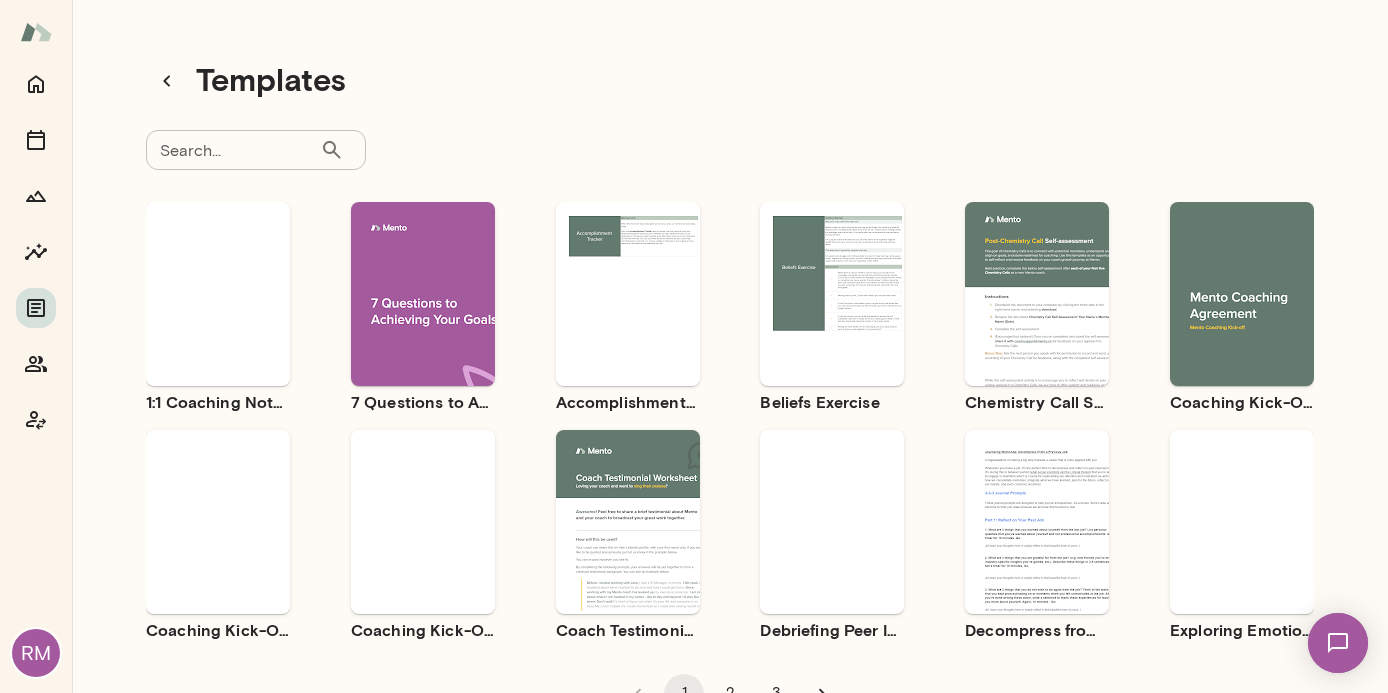 scroll, scrollTop: 68, scrollLeft: 0, axis: vertical 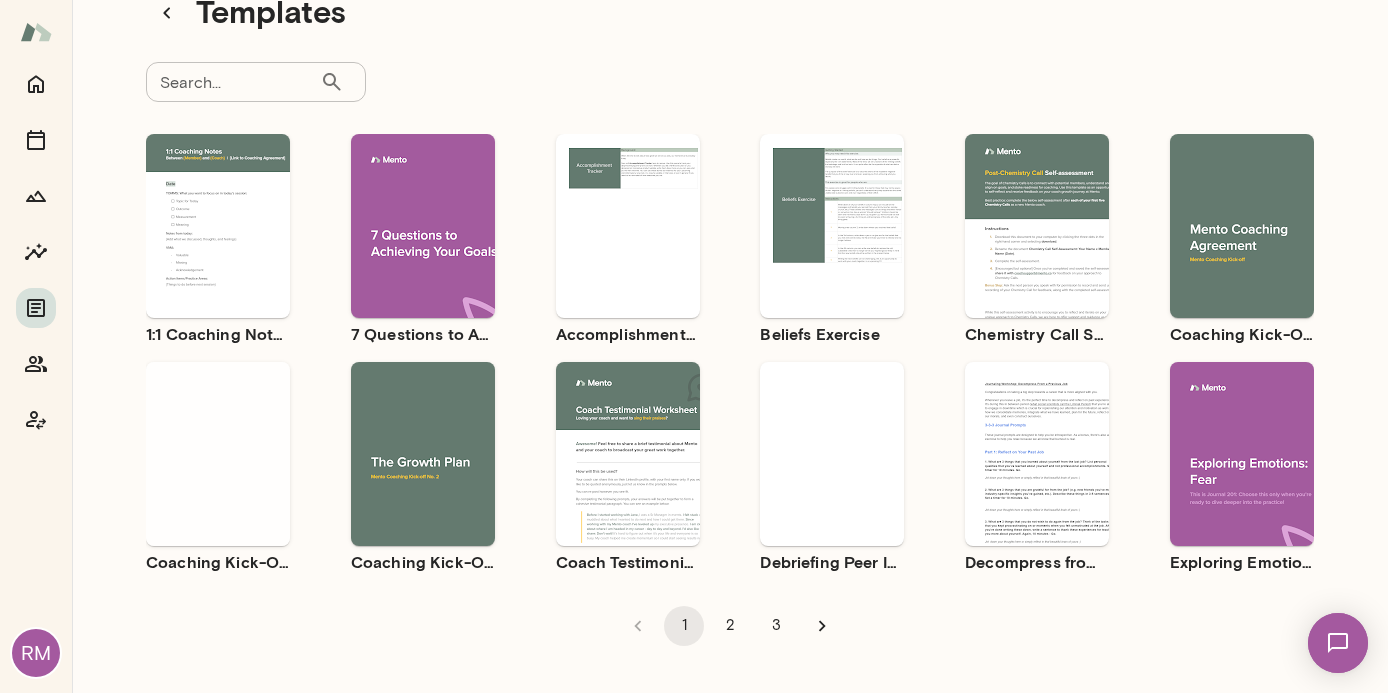 click on "Use template" at bounding box center (230, 437) 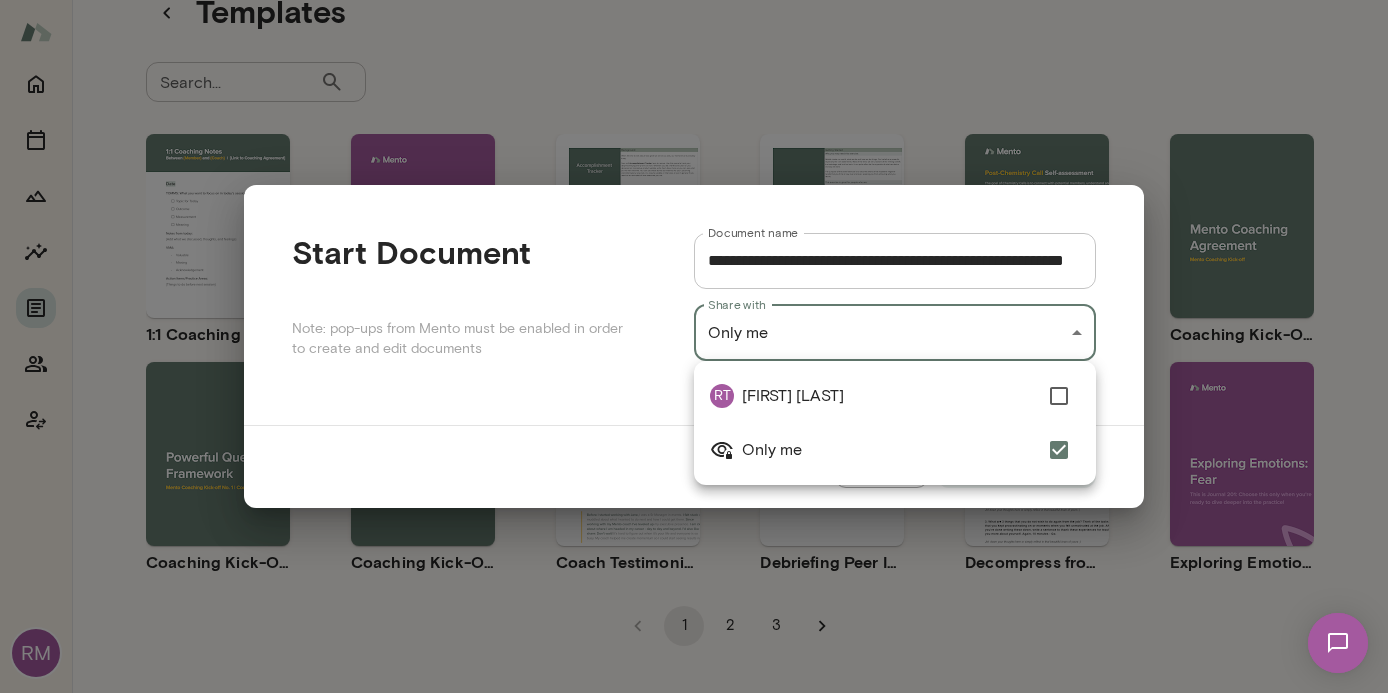 click on "**********" at bounding box center [694, 0] 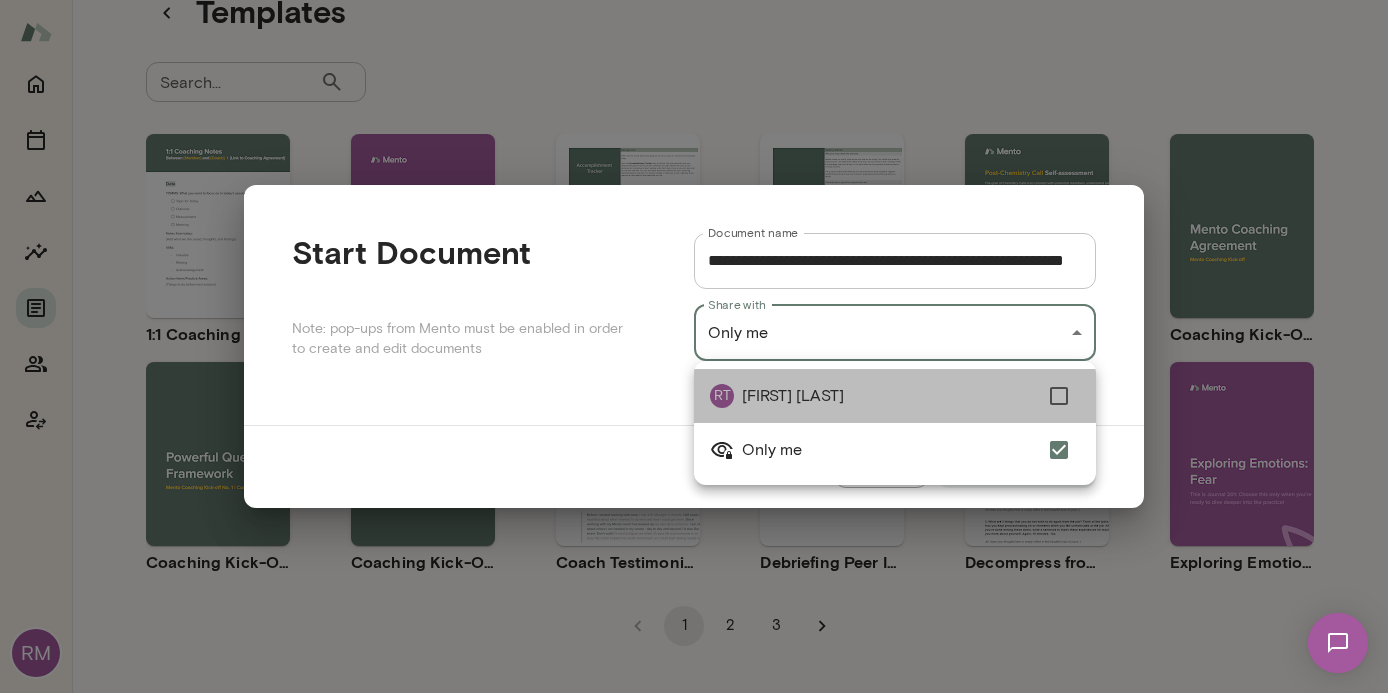 click on "RT [FIRST] [LAST]" at bounding box center [895, 396] 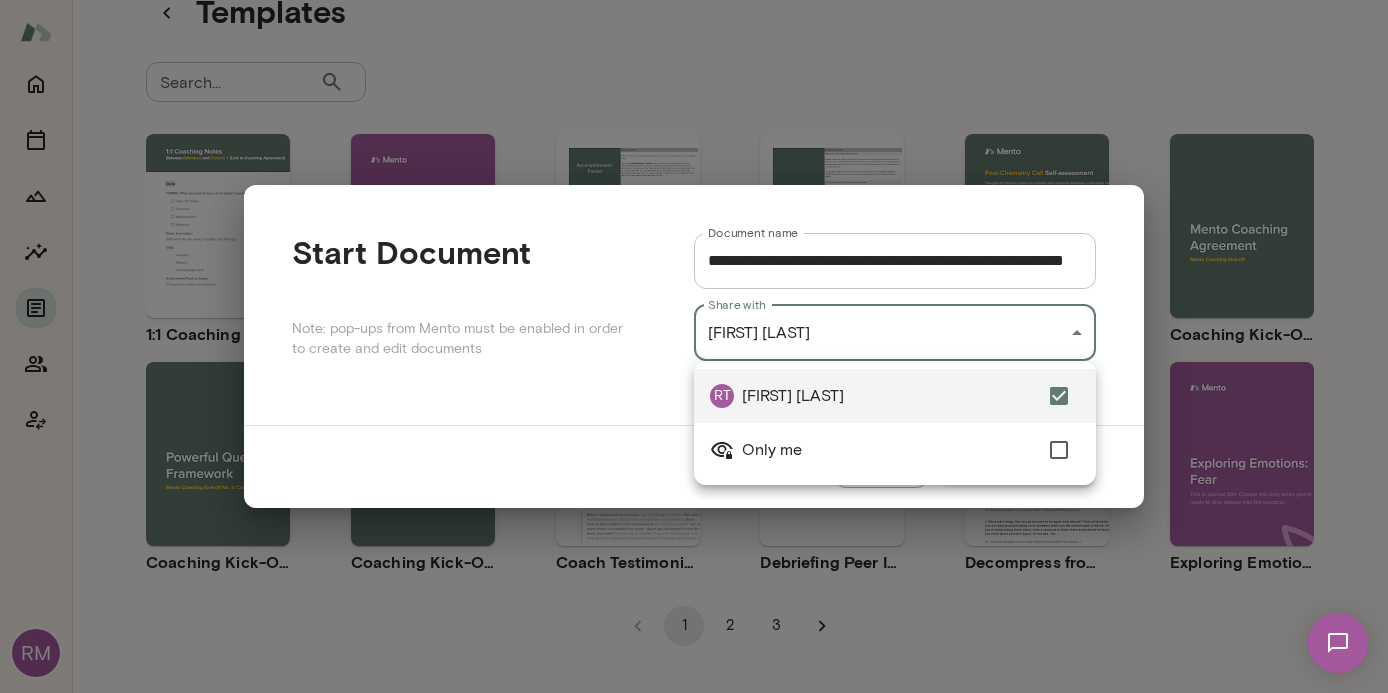 click at bounding box center [694, 346] 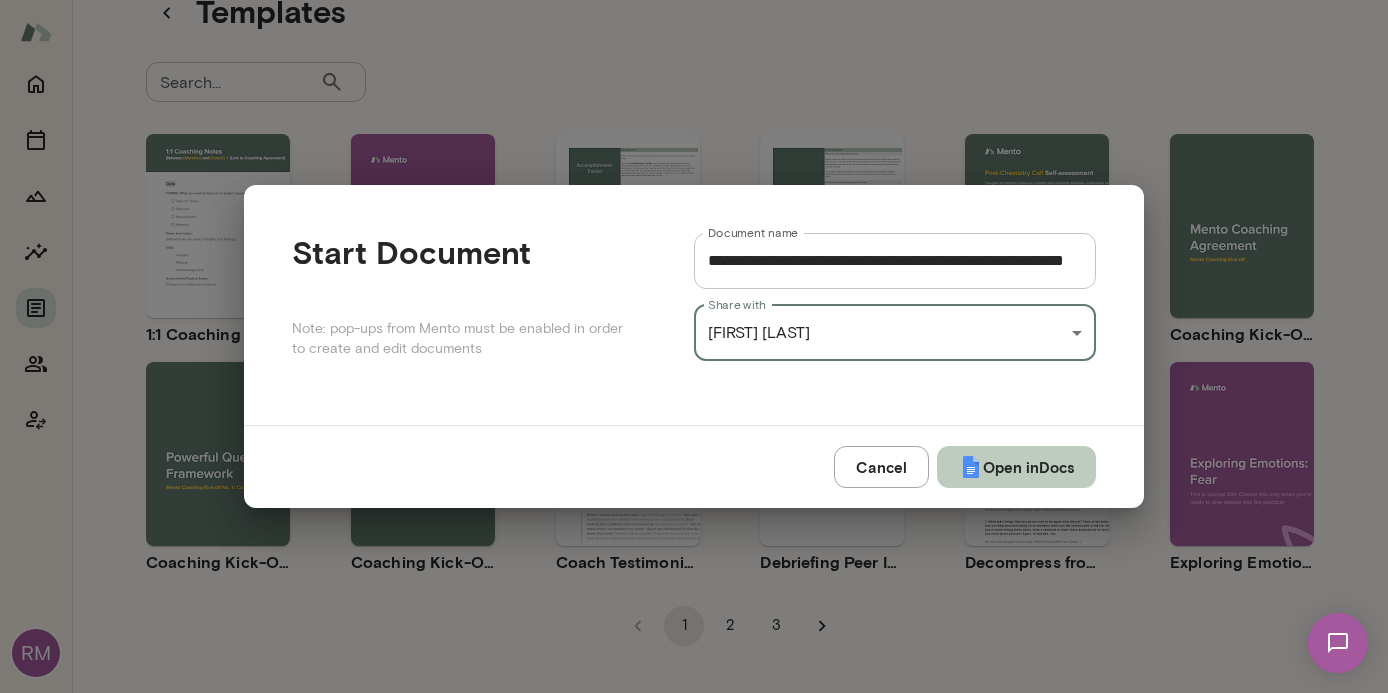 click on "Open in  Docs" at bounding box center [1016, 467] 